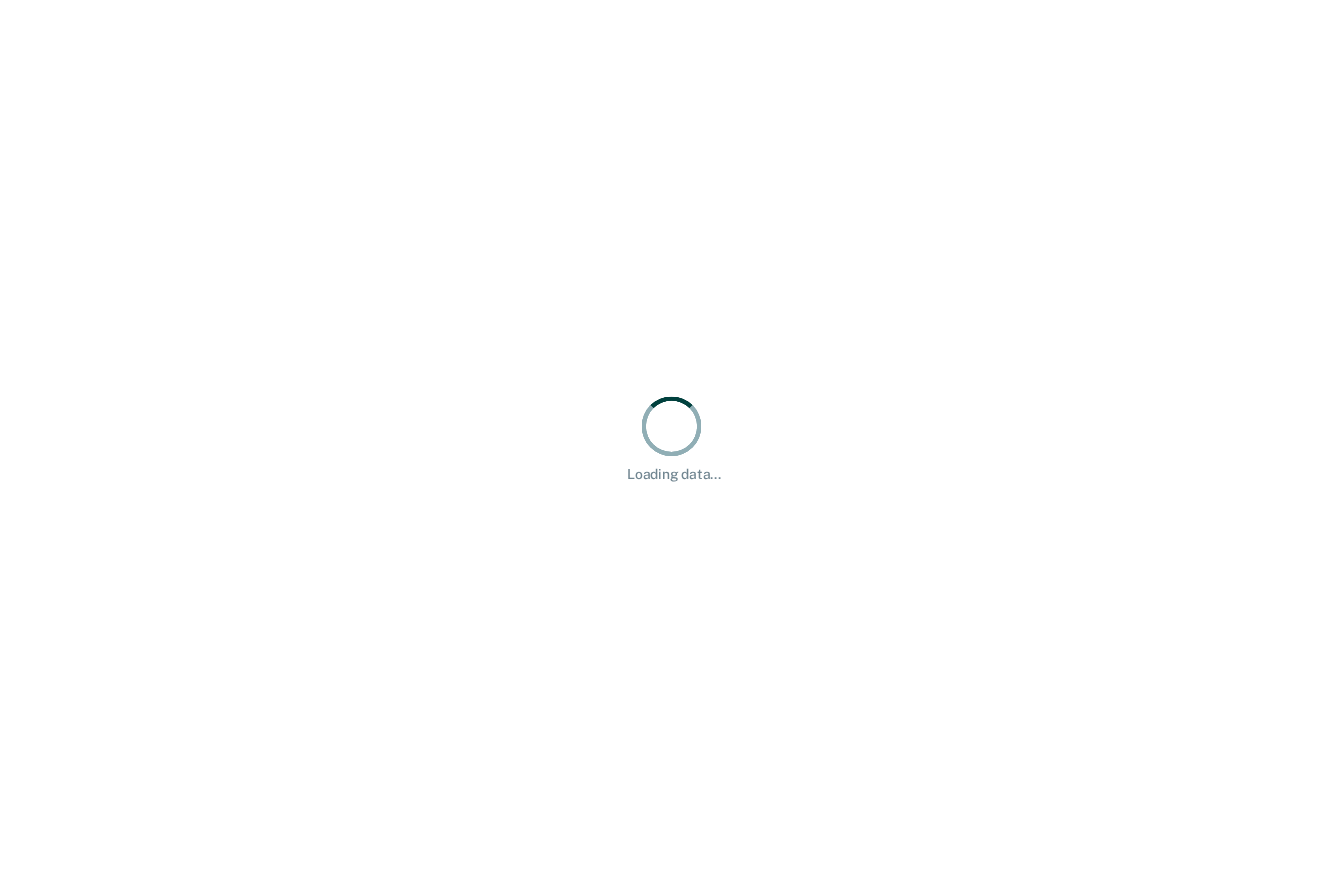 scroll, scrollTop: 0, scrollLeft: 0, axis: both 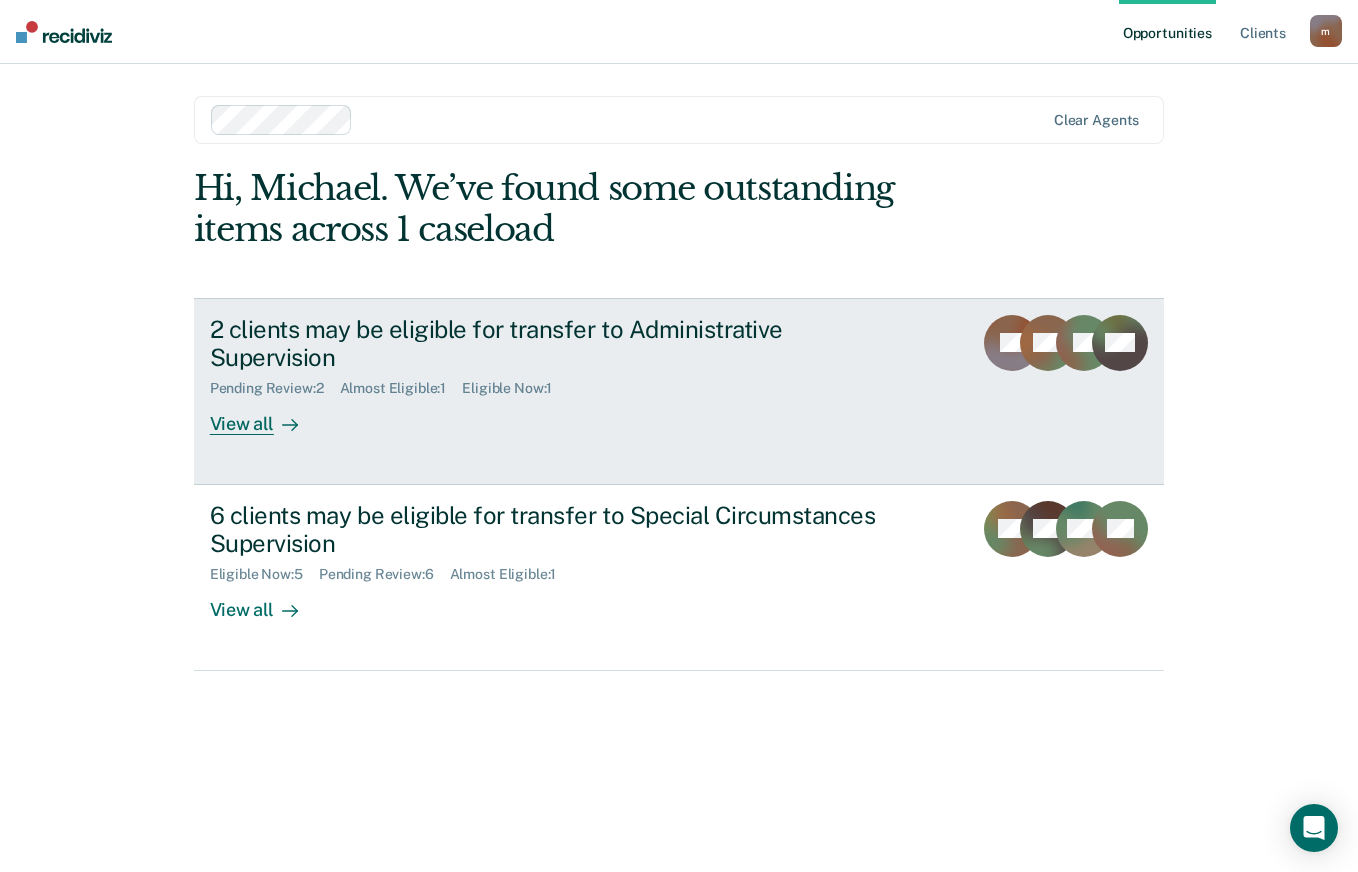 click at bounding box center (286, 424) 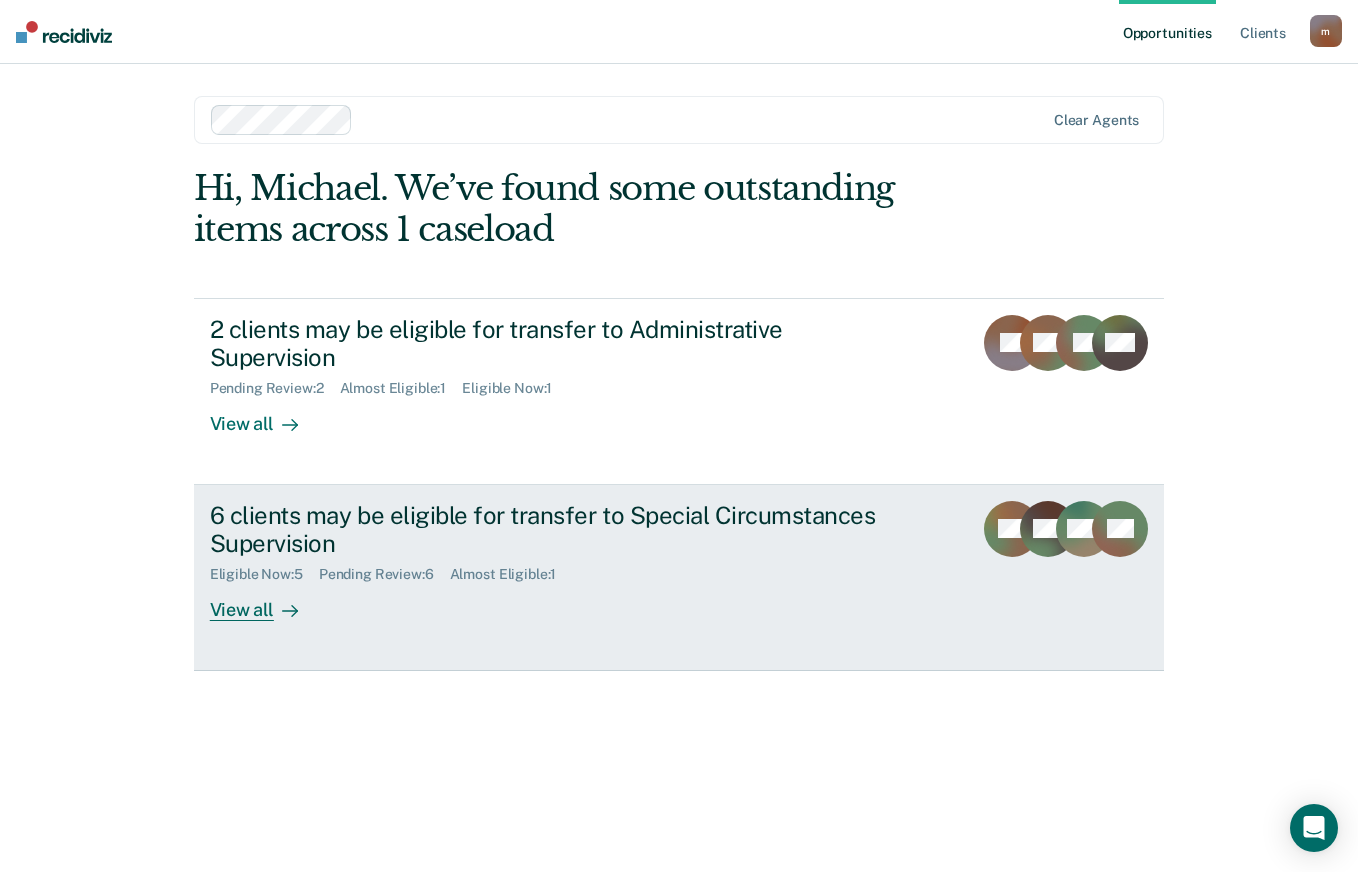 click on "6 clients may be eligible for transfer to Special Circumstances Supervision" at bounding box center (561, 530) 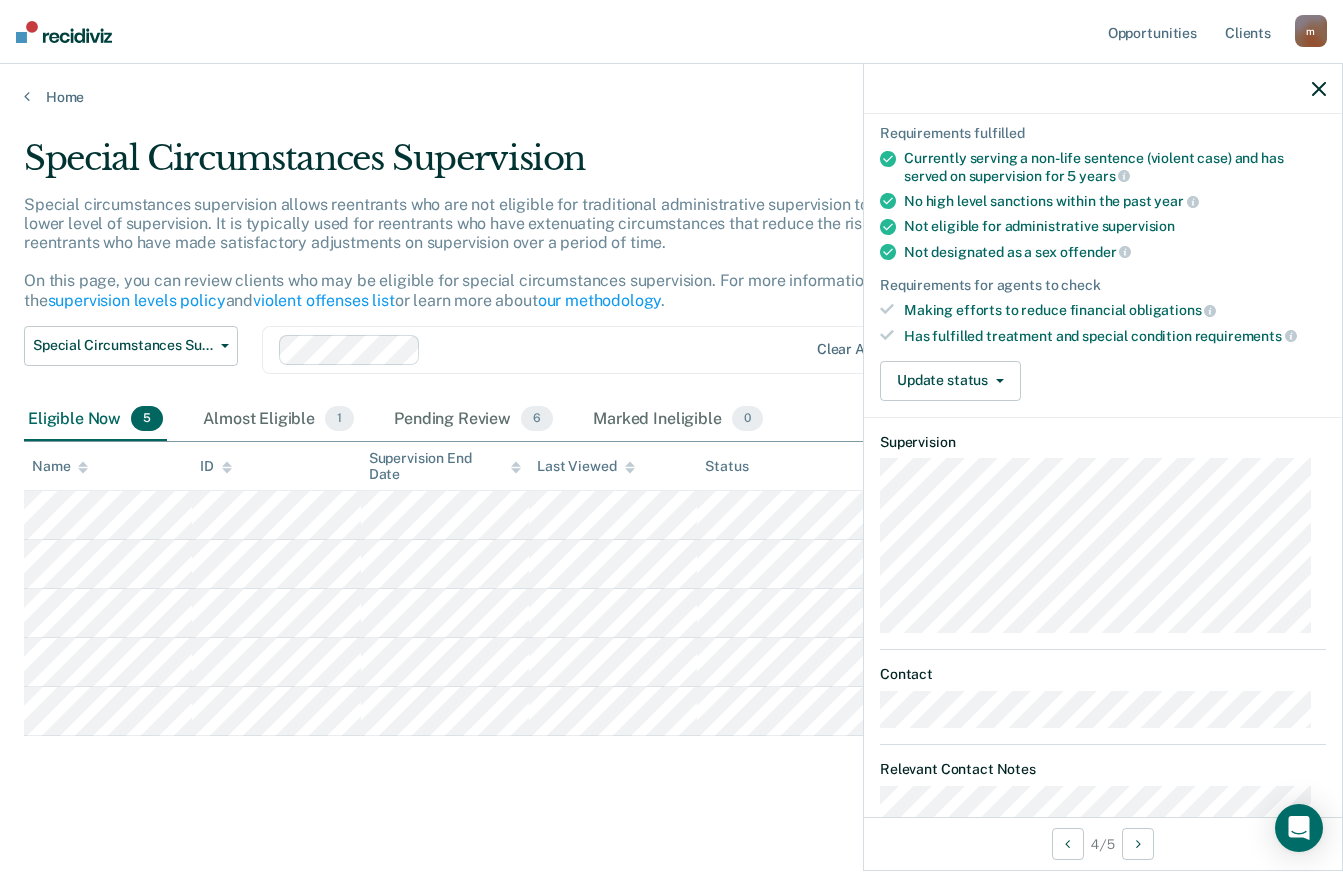 scroll, scrollTop: 188, scrollLeft: 0, axis: vertical 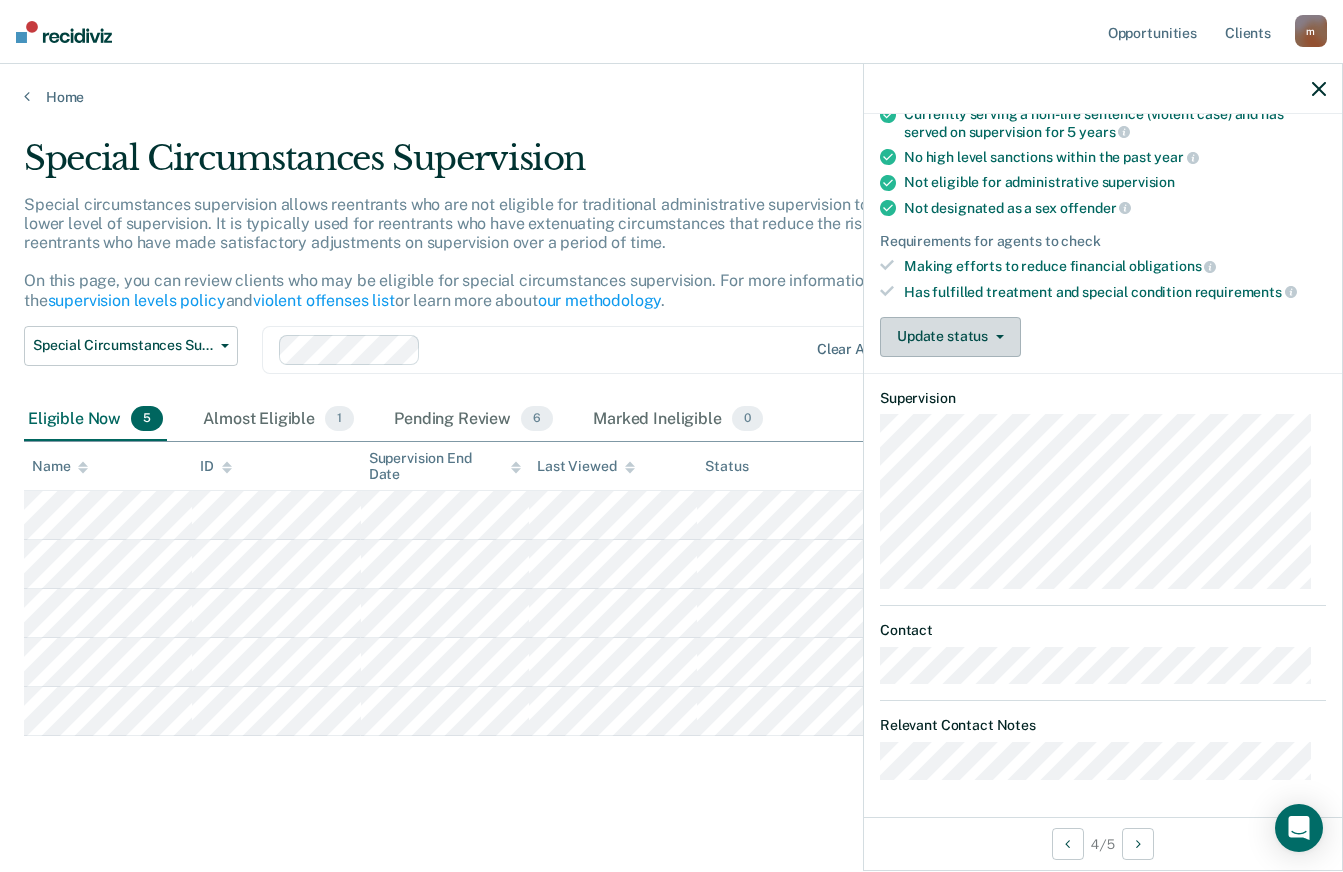click on "Update status" at bounding box center (950, 337) 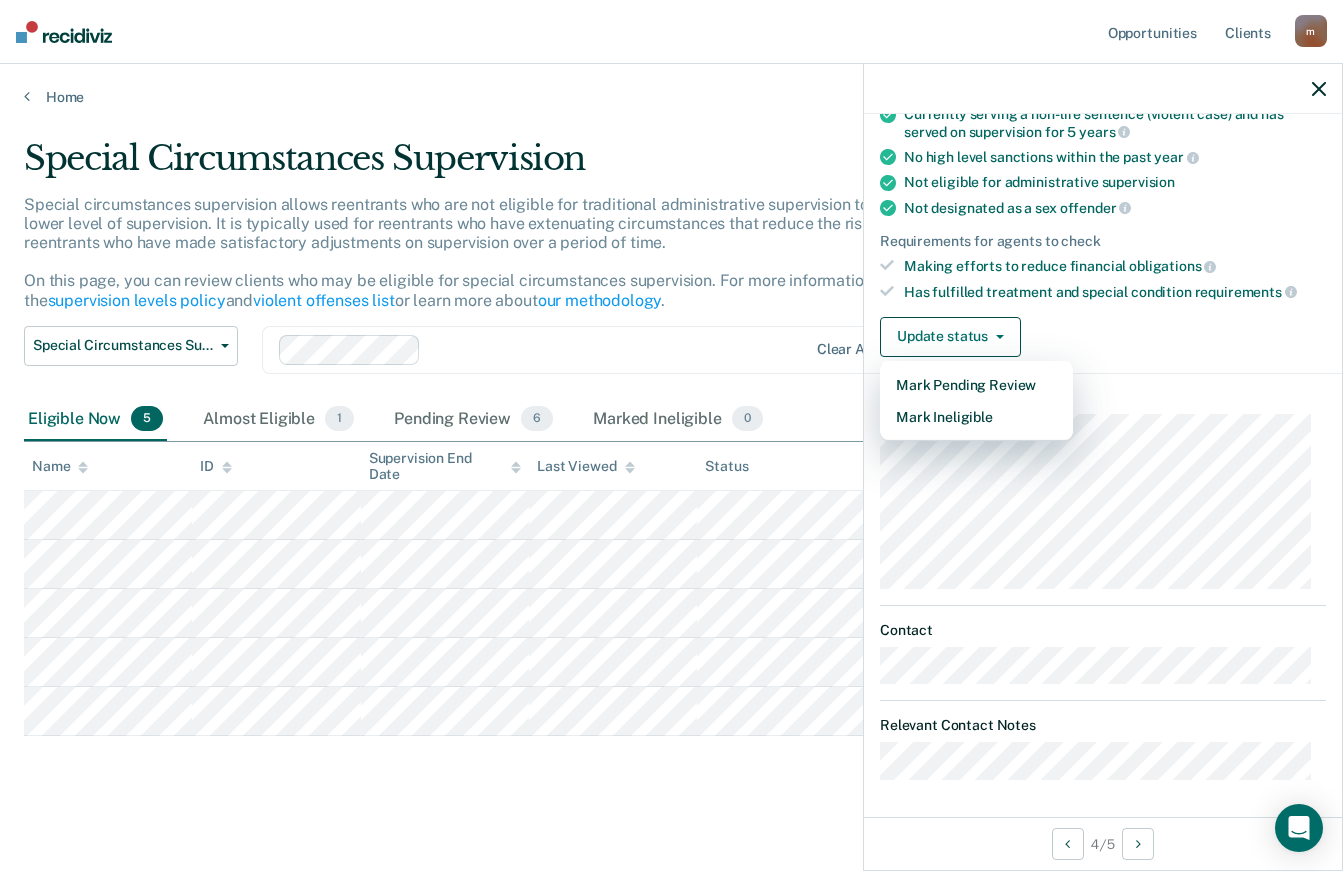 click on "SK   Special Circumstances Supervision Eligible Requirements fulfilled Currently serving a non-life sentence (violent case) and has served on supervision for 5   years   No high level sanctions within the past   year   Not eligible for administrative   supervision Not designated as a sex   offender   Requirements for agents to check Making efforts to reduce financial   obligations   Has fulfilled treatment and special condition   requirements   Update status Mark Pending Review Mark Ineligible Supervision Contact Relevant Contact Notes" at bounding box center (1103, 365) 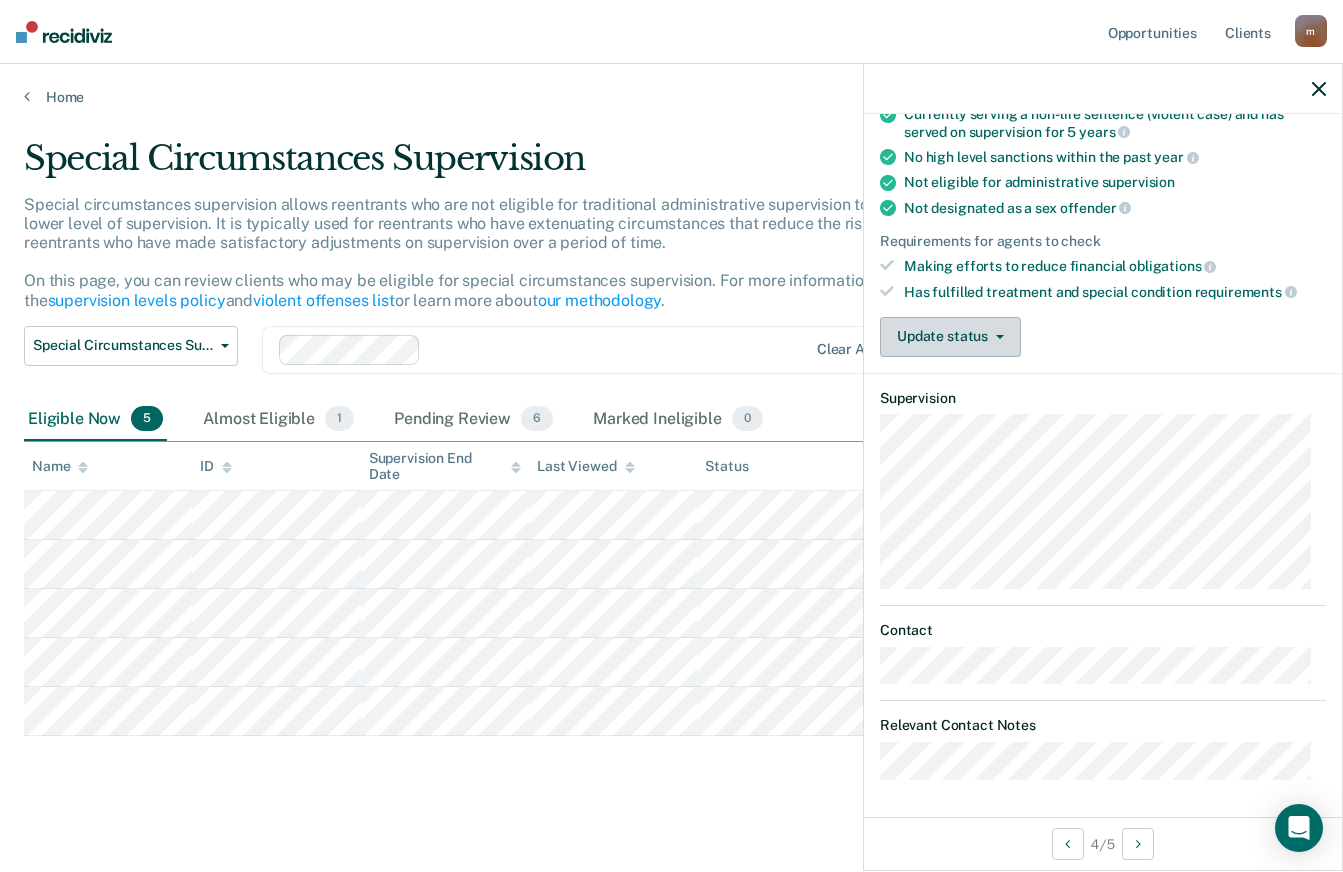 click on "Update status" at bounding box center (950, 337) 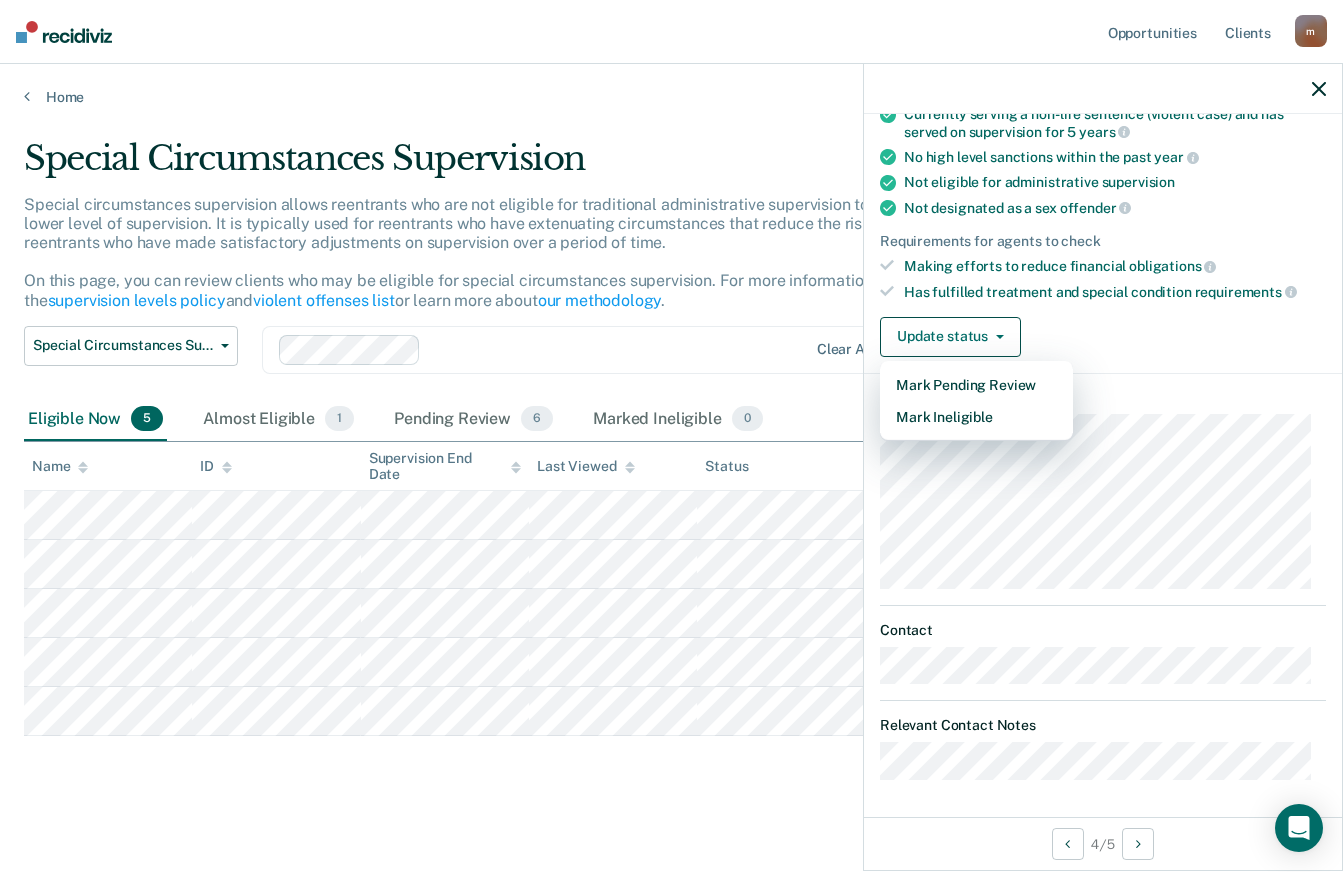 click on "Requirements fulfilled Currently serving a non-life sentence (violent case) and has served on supervision for 5   years   No high level sanctions within the past   year   Not eligible for administrative   supervision Not designated as a sex   offender   Requirements for agents to check Making efforts to reduce financial   obligations   Has fulfilled treatment and special condition   requirements   Update status Mark Pending Review Mark Ineligible" at bounding box center (1103, 210) 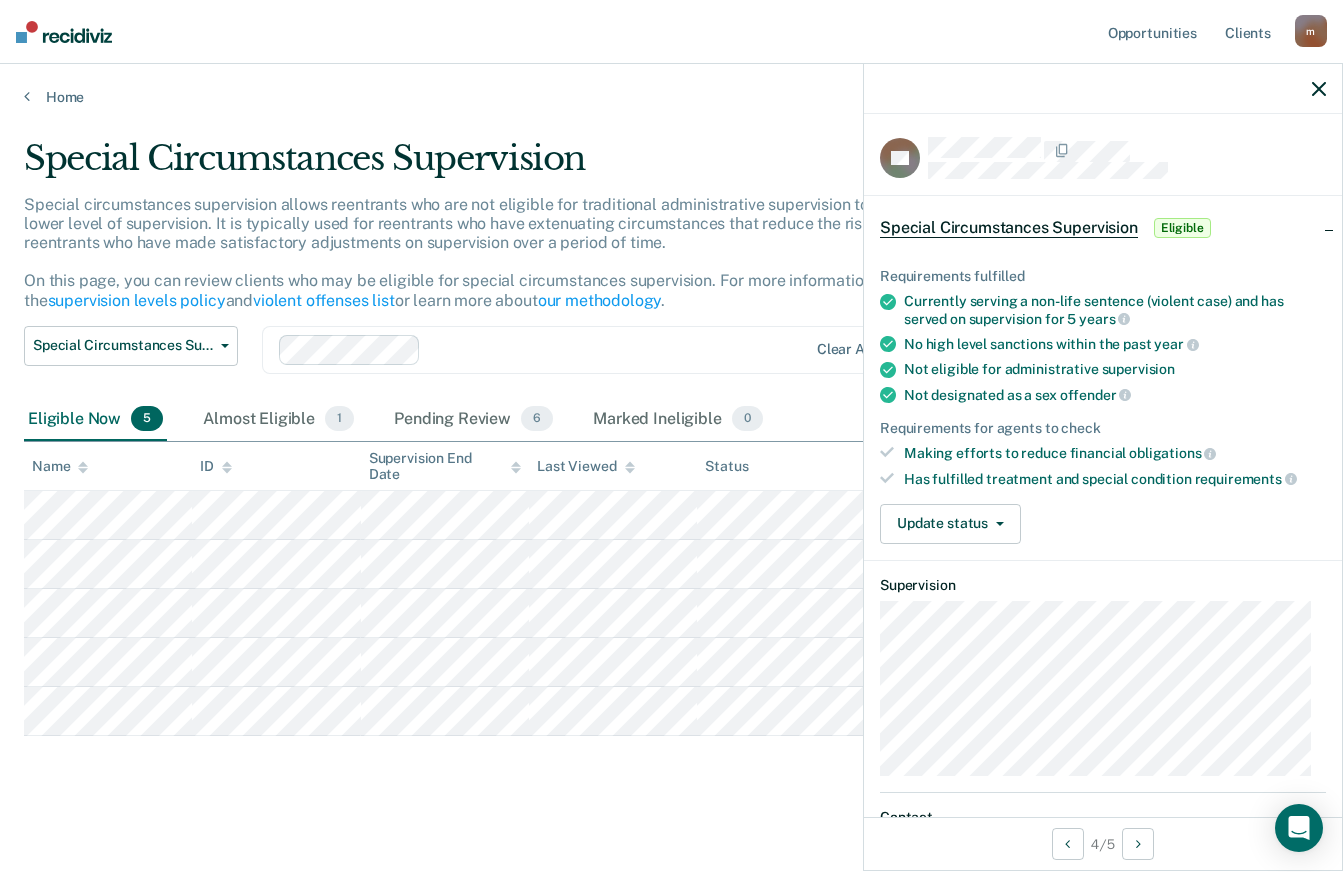 scroll, scrollTop: 0, scrollLeft: 0, axis: both 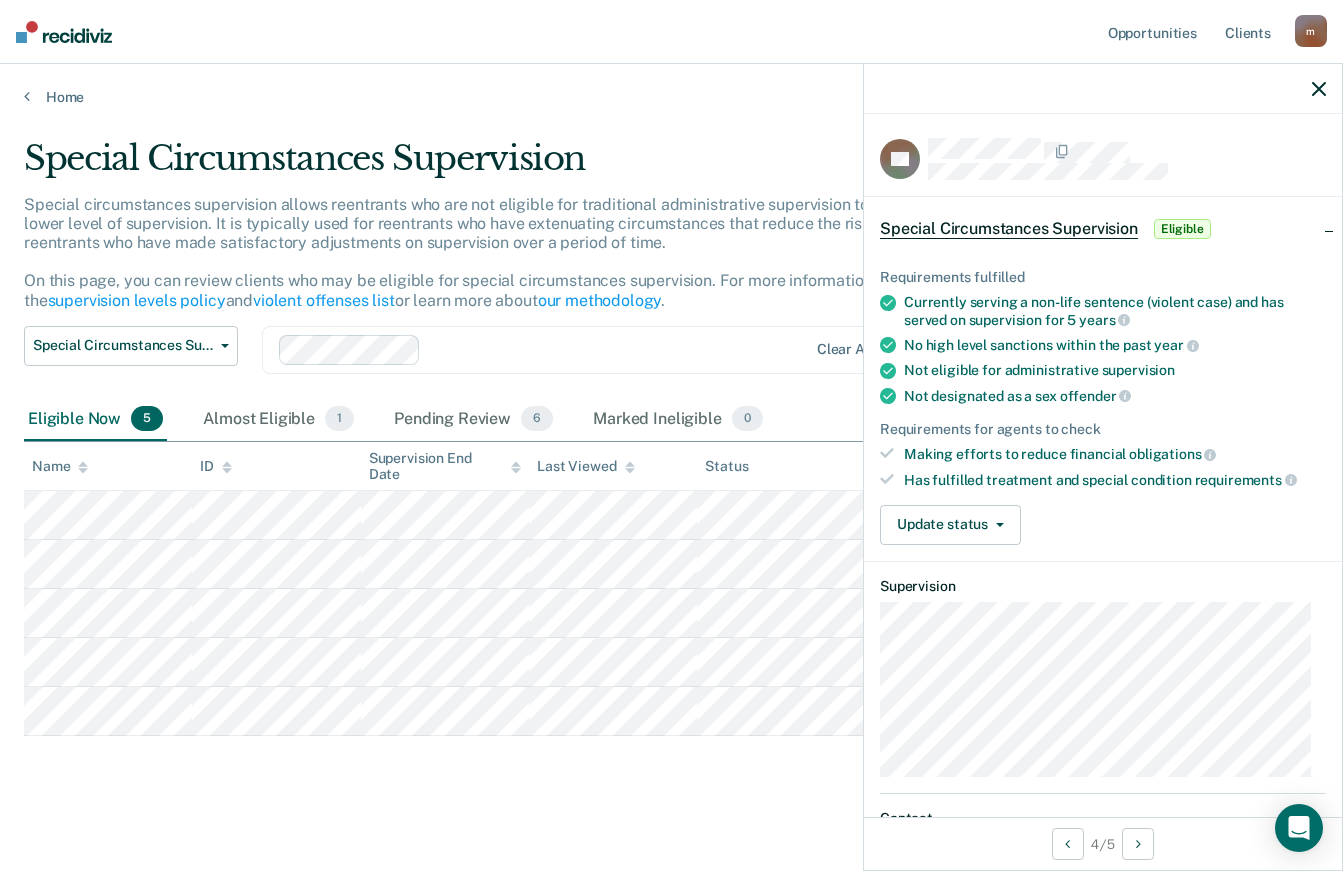 click on "Special Circumstances Supervision" at bounding box center [1009, 229] 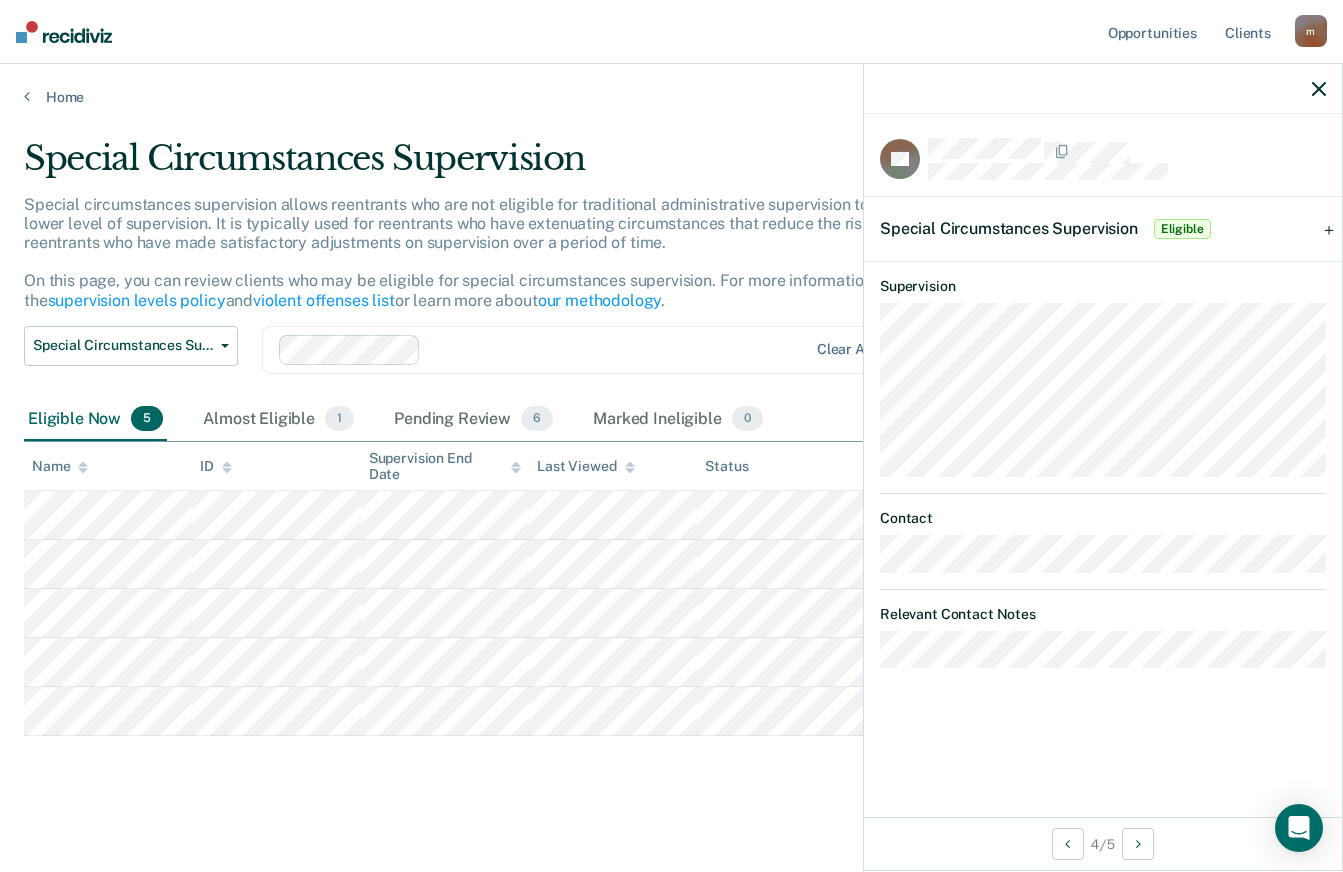 click on "Special Circumstances Supervision" at bounding box center [1009, 228] 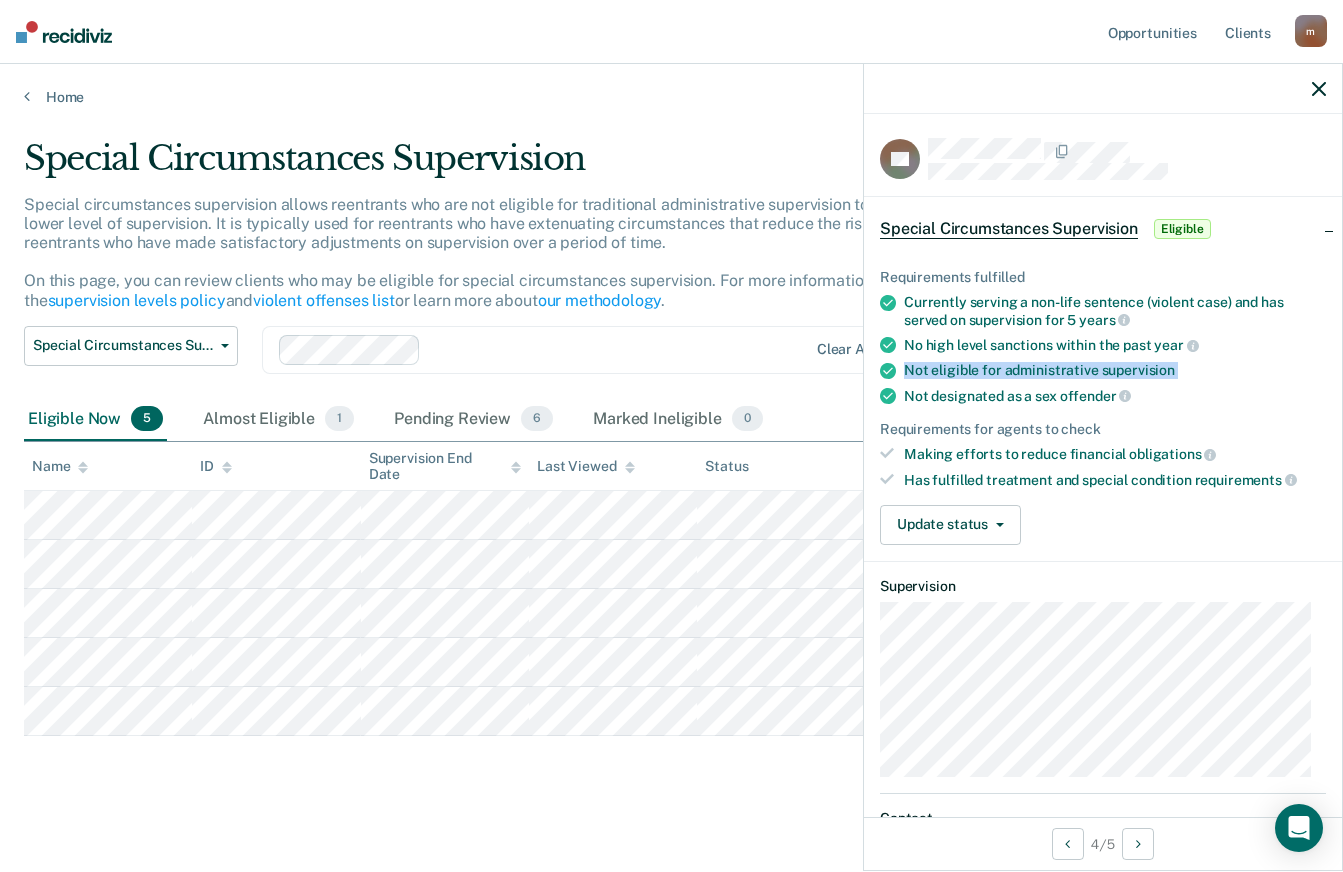 drag, startPoint x: 887, startPoint y: 370, endPoint x: 872, endPoint y: 384, distance: 20.518284 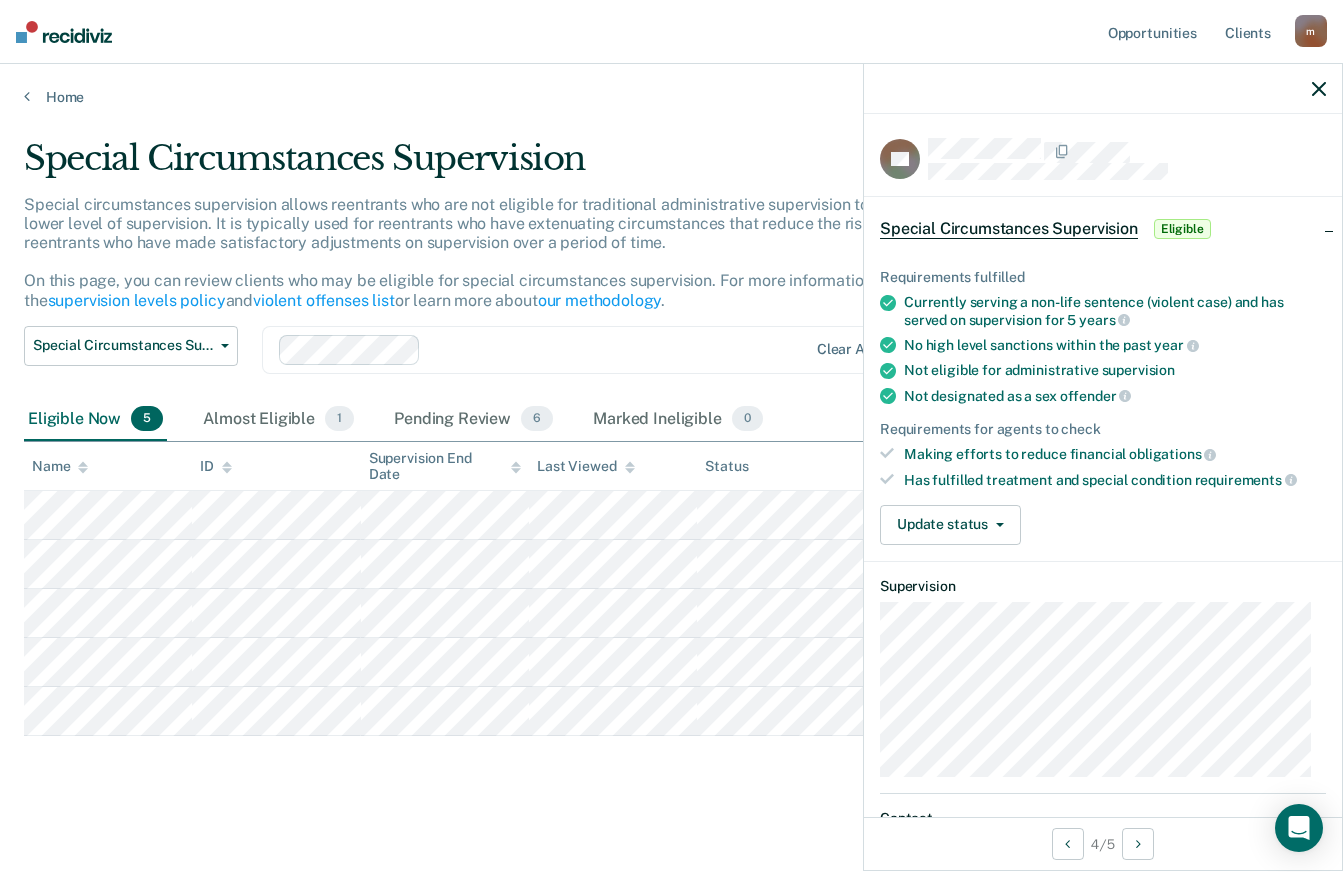 click on "Requirements fulfilled Currently serving a non-life sentence (violent case) and has served on supervision for 5   years   No high level sanctions within the past   year   Not eligible for administrative   supervision Not designated as a sex   offender   Requirements for agents to check Making efforts to reduce financial   obligations   Has fulfilled treatment and special condition   requirements   Update status Mark Pending Review Mark Ineligible" at bounding box center [1103, 398] 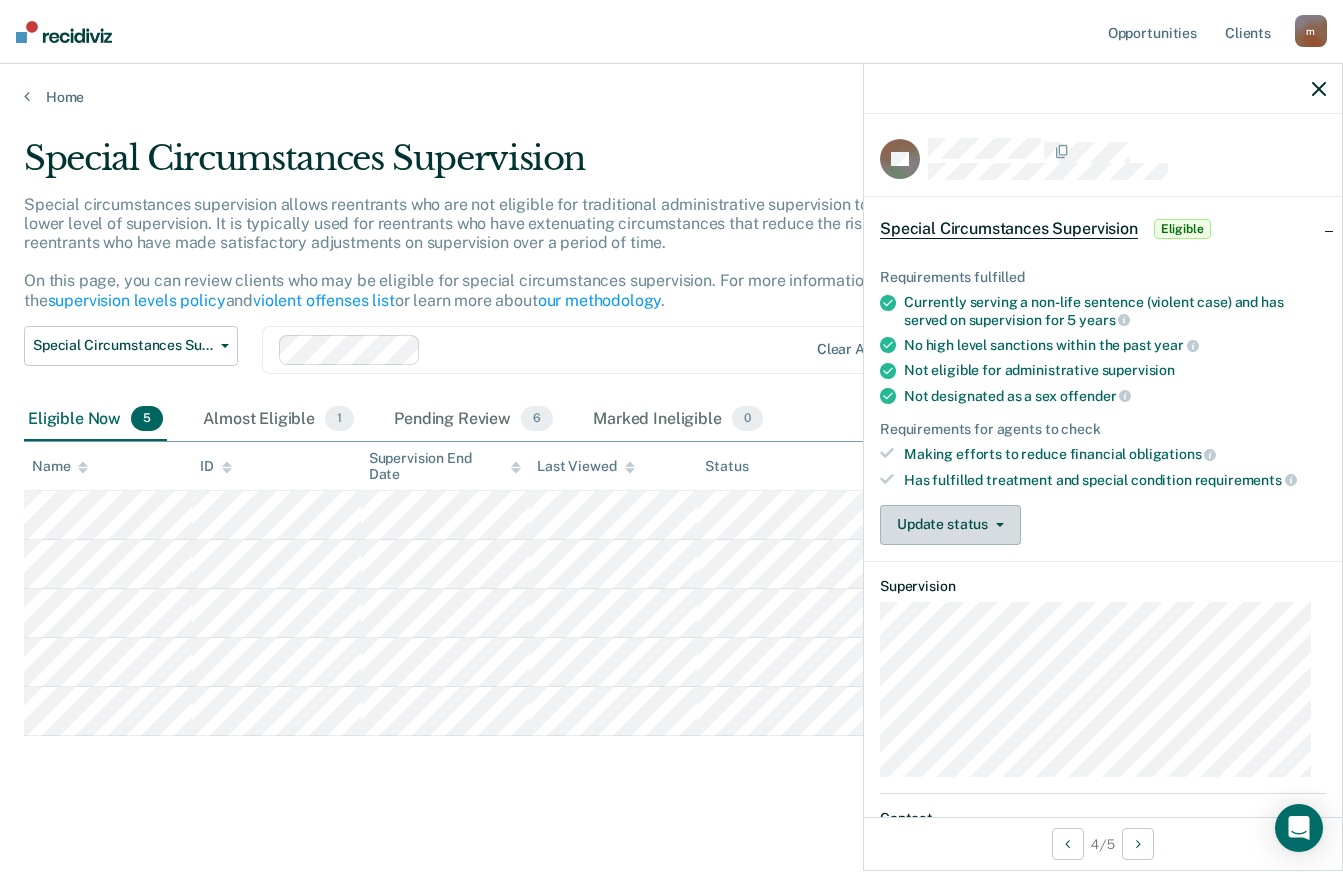 click on "Update status" at bounding box center (950, 525) 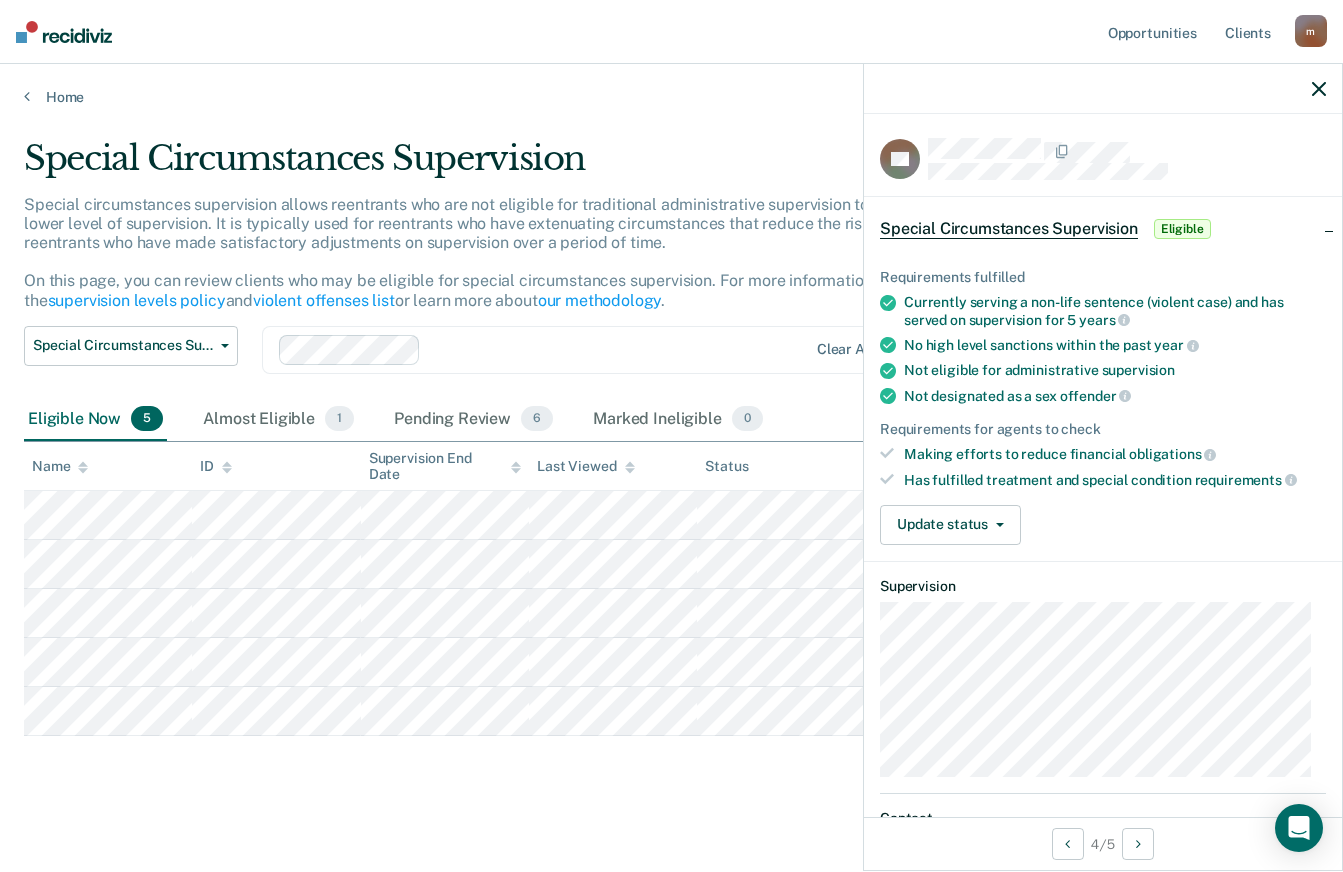 click on "Update status Mark Pending Review Mark Ineligible" at bounding box center [1103, 525] 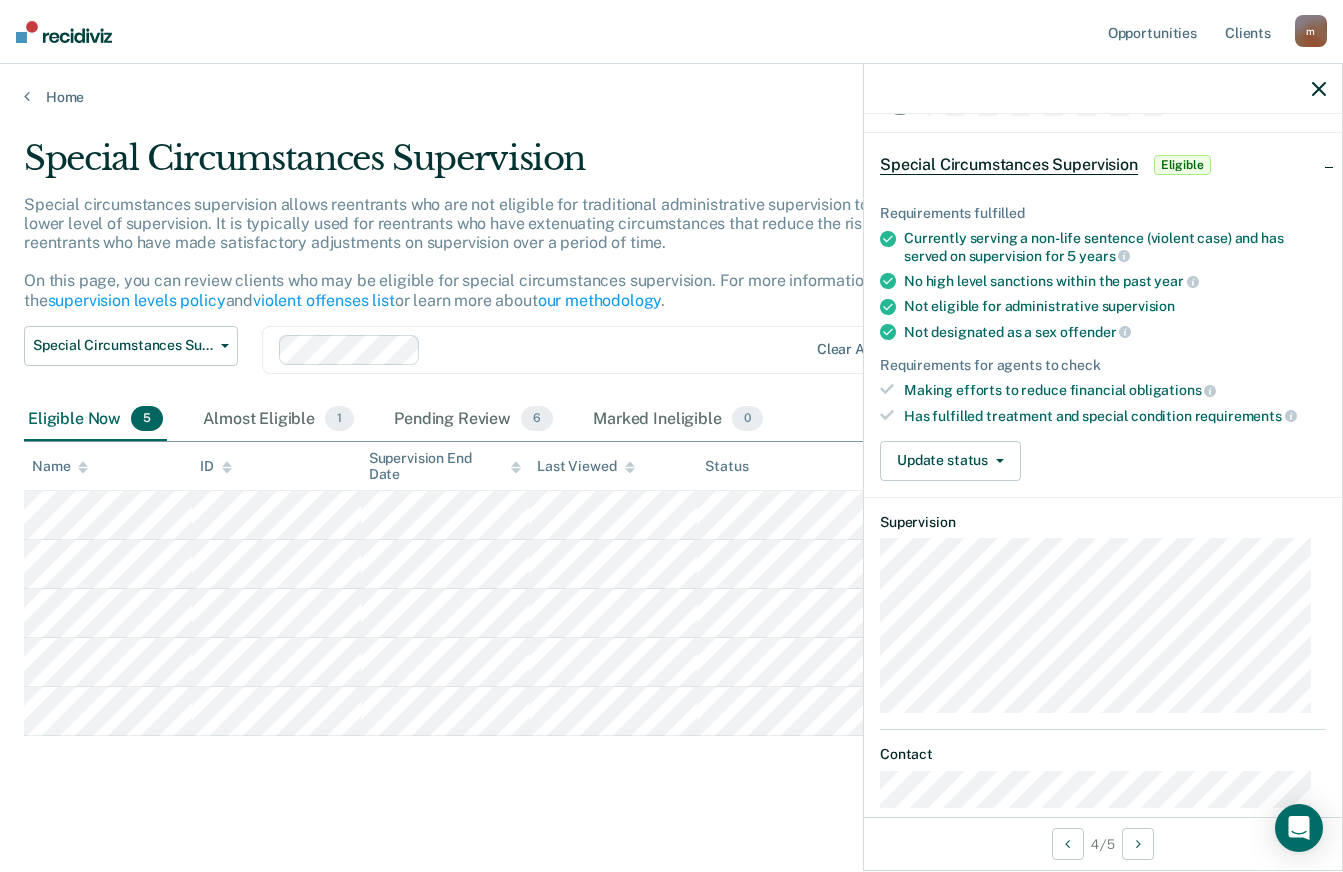 scroll, scrollTop: 188, scrollLeft: 0, axis: vertical 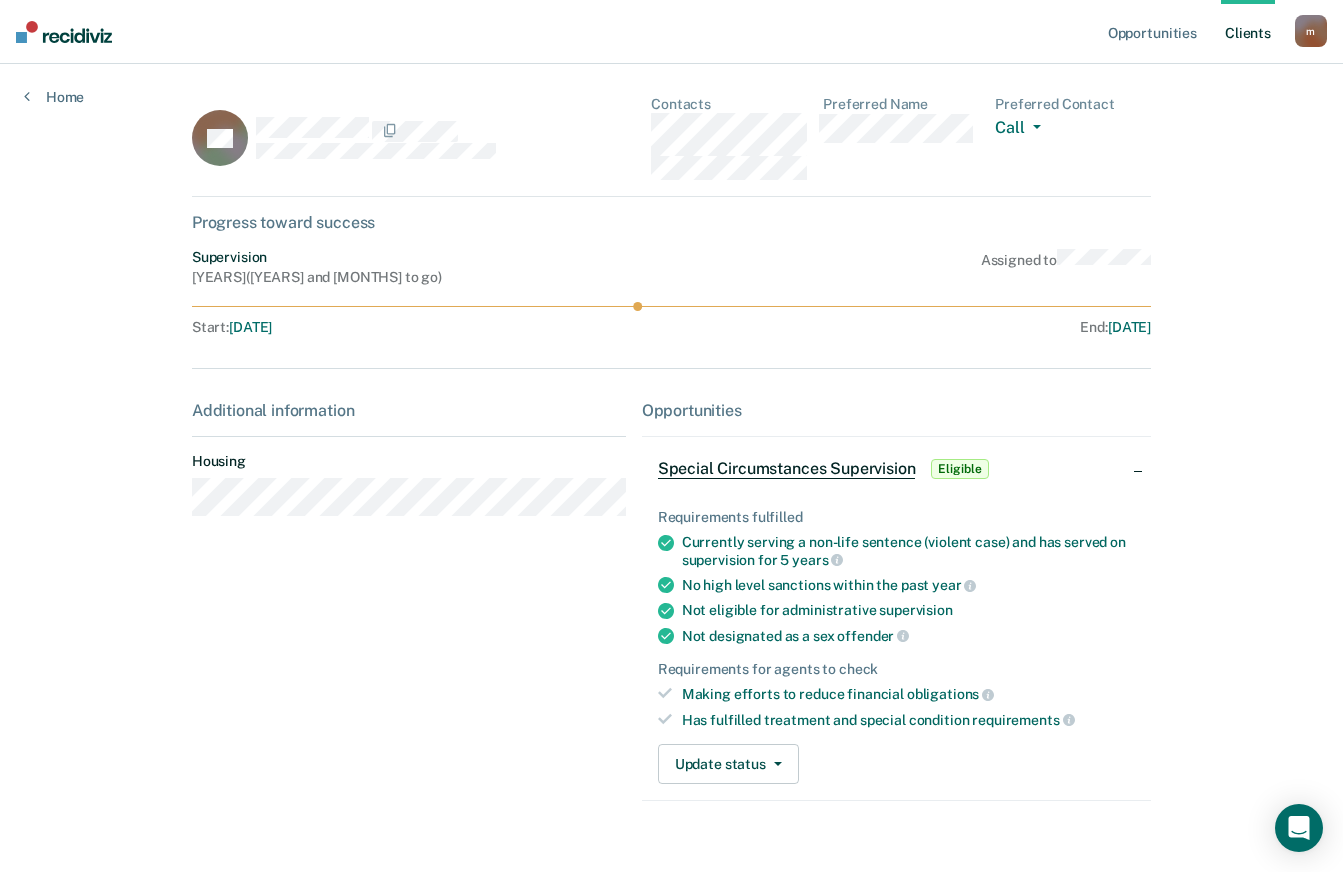 click on "Special Circumstances Supervision" at bounding box center [787, 469] 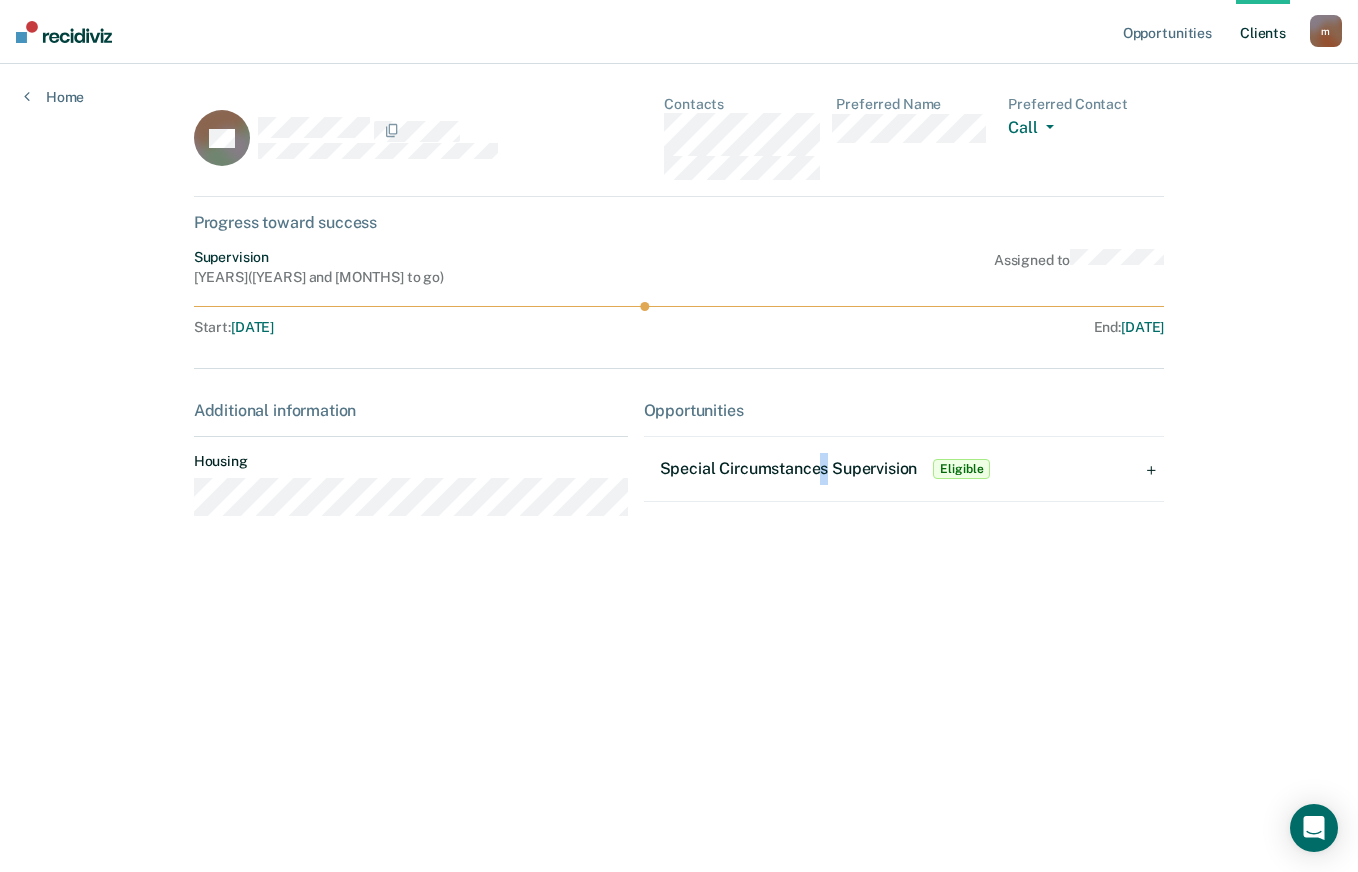 click on "Special Circumstances Supervision Eligible" at bounding box center (827, 469) 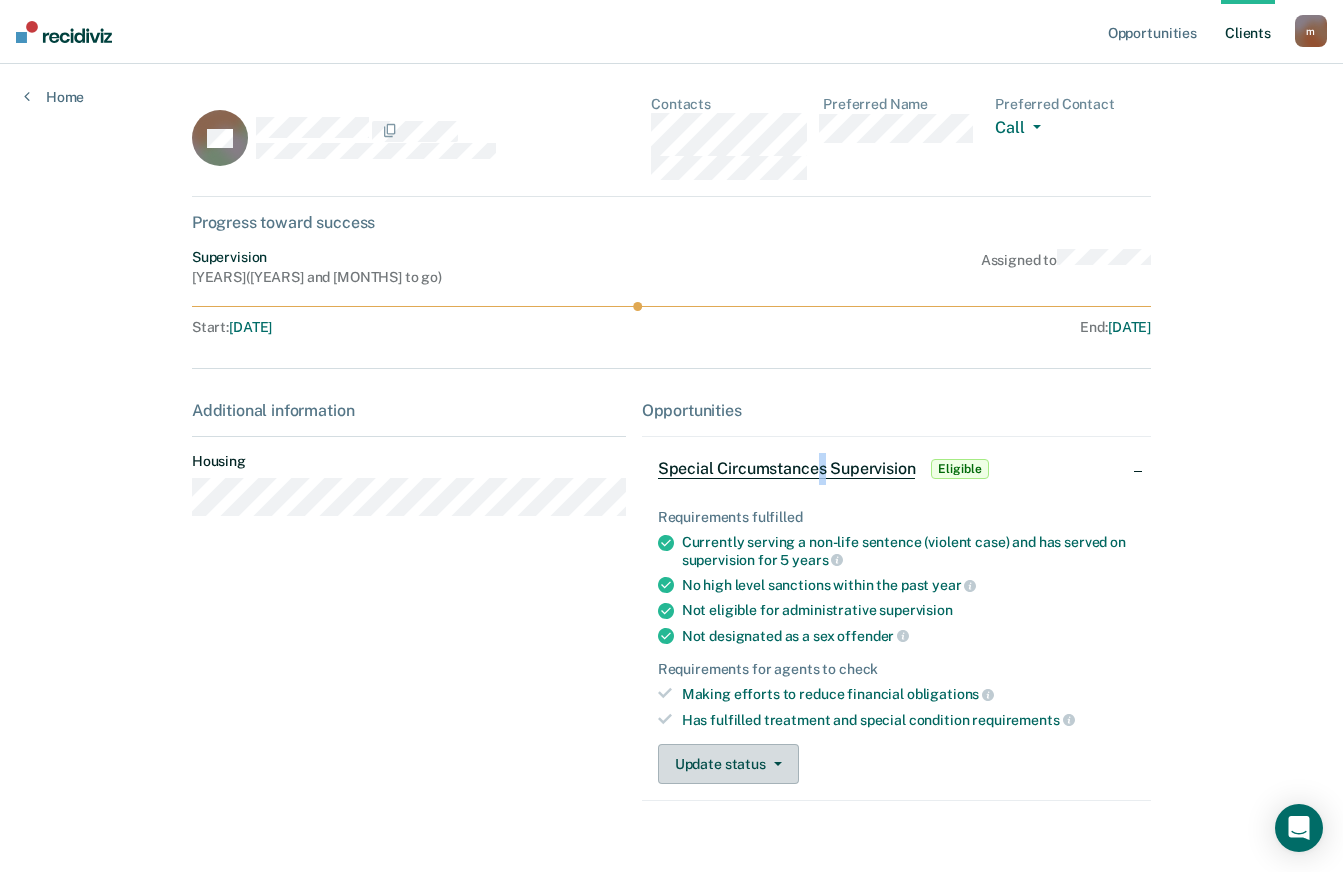 click on "Update status" at bounding box center (728, 764) 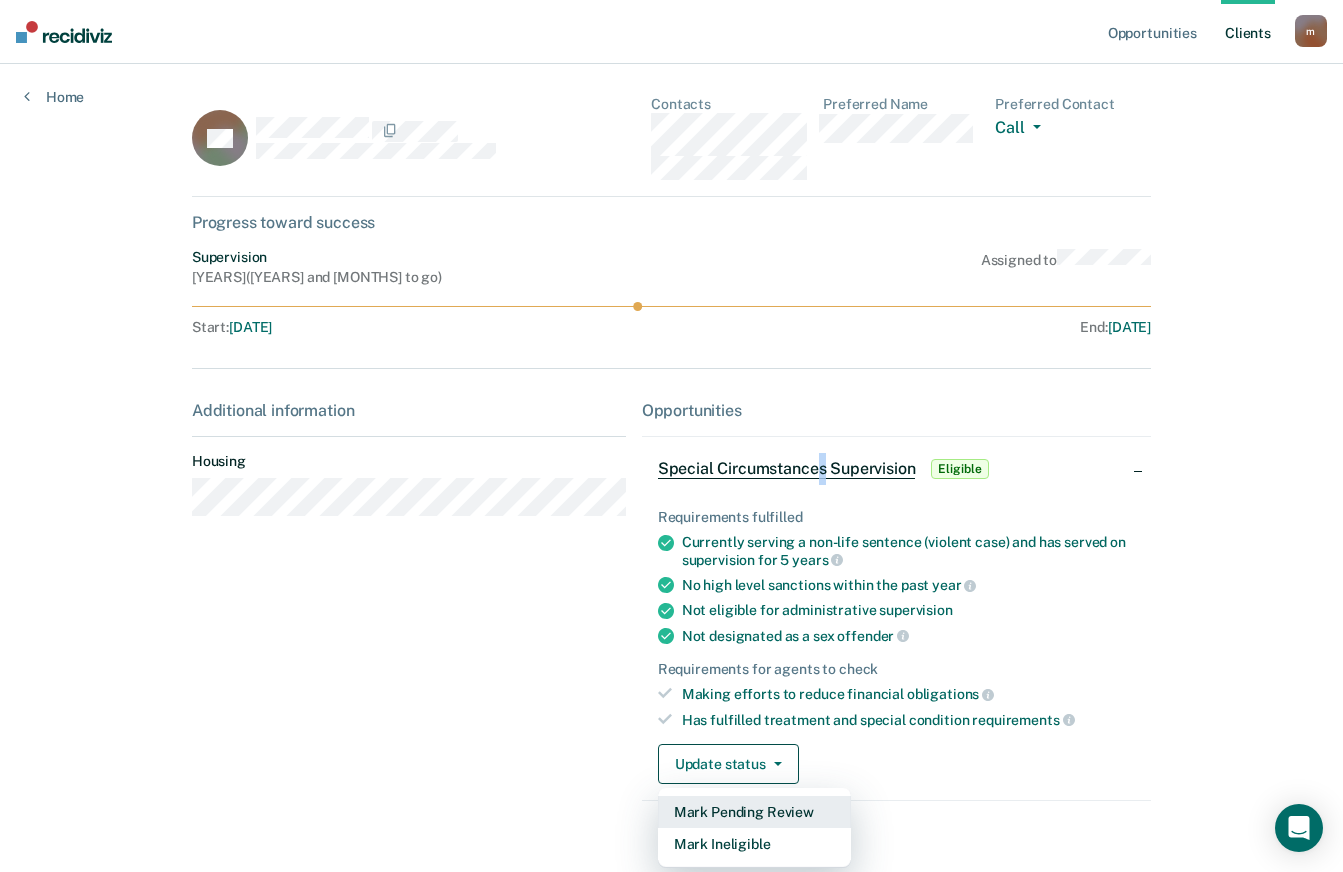 click on "Mark Pending Review" at bounding box center (754, 812) 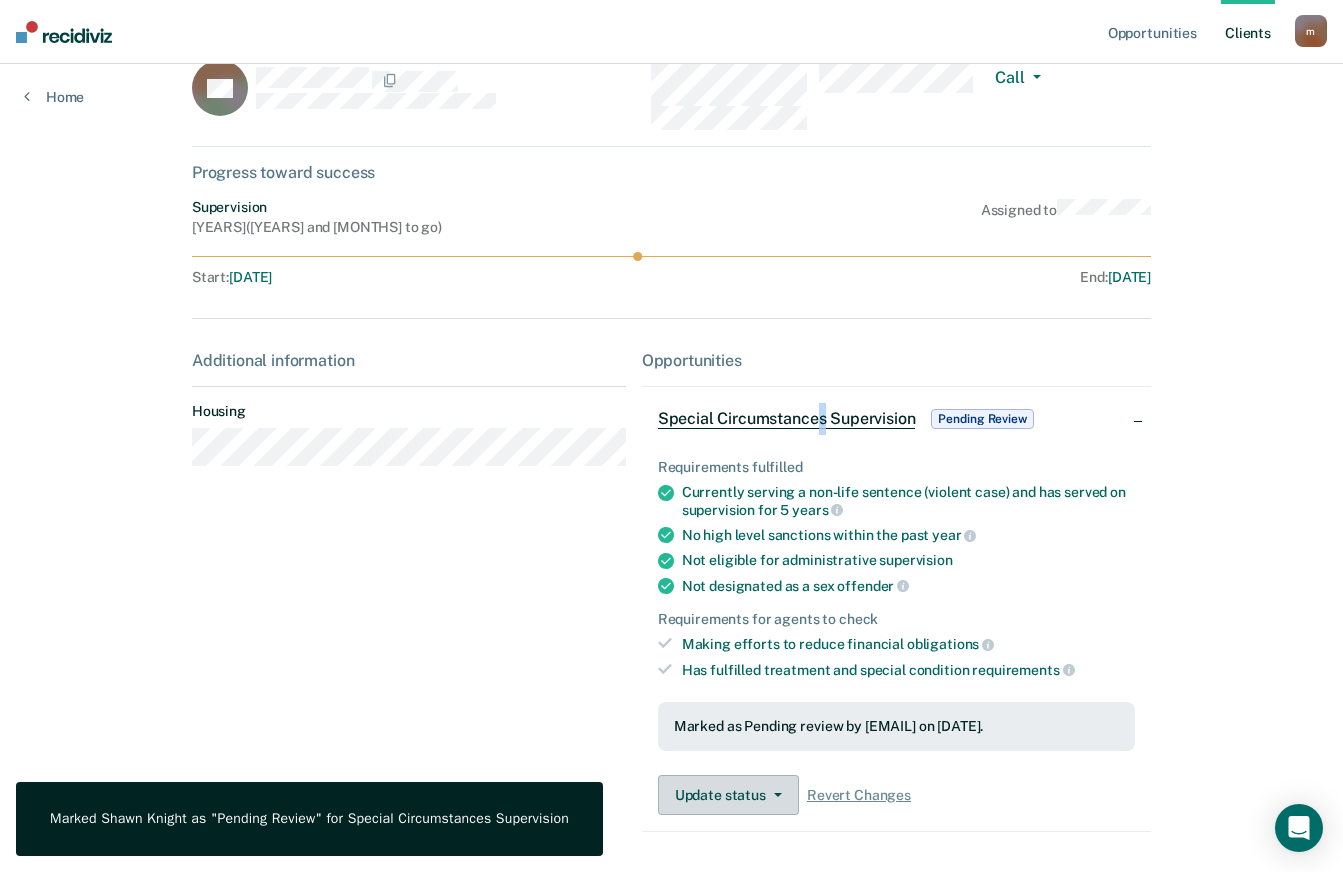 scroll, scrollTop: 114, scrollLeft: 0, axis: vertical 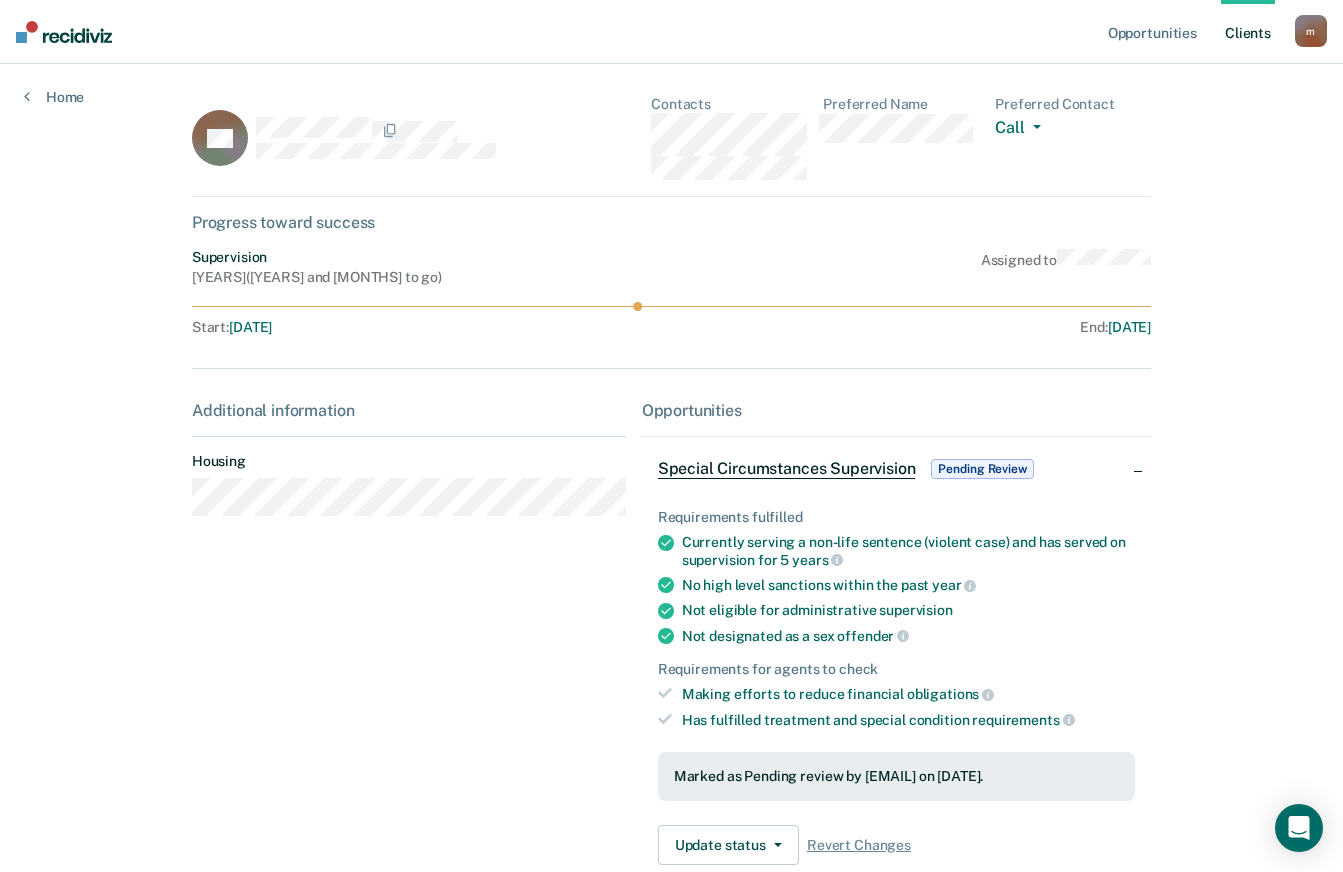click on "Requirements fulfilled" at bounding box center (896, 517) 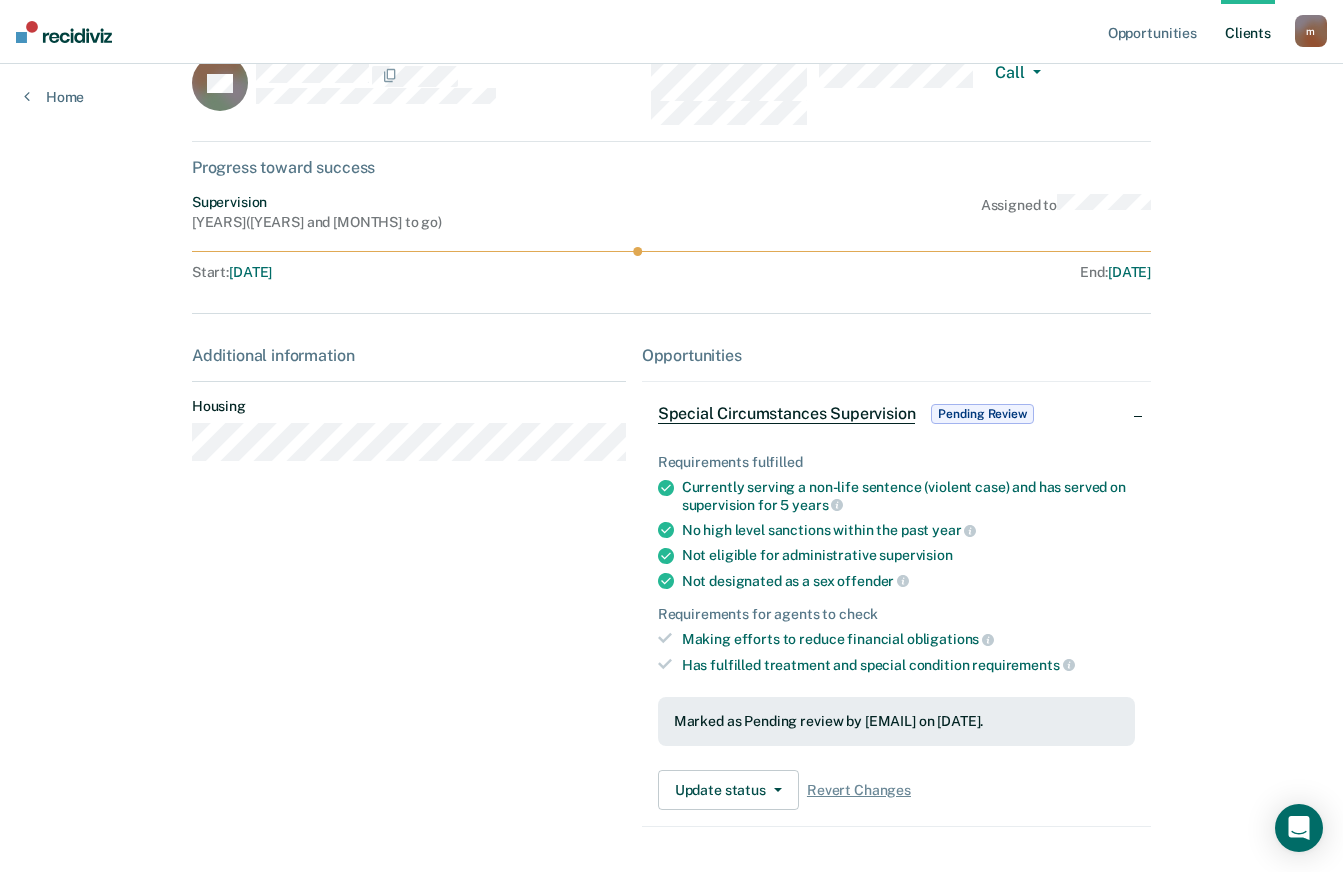 scroll, scrollTop: 114, scrollLeft: 0, axis: vertical 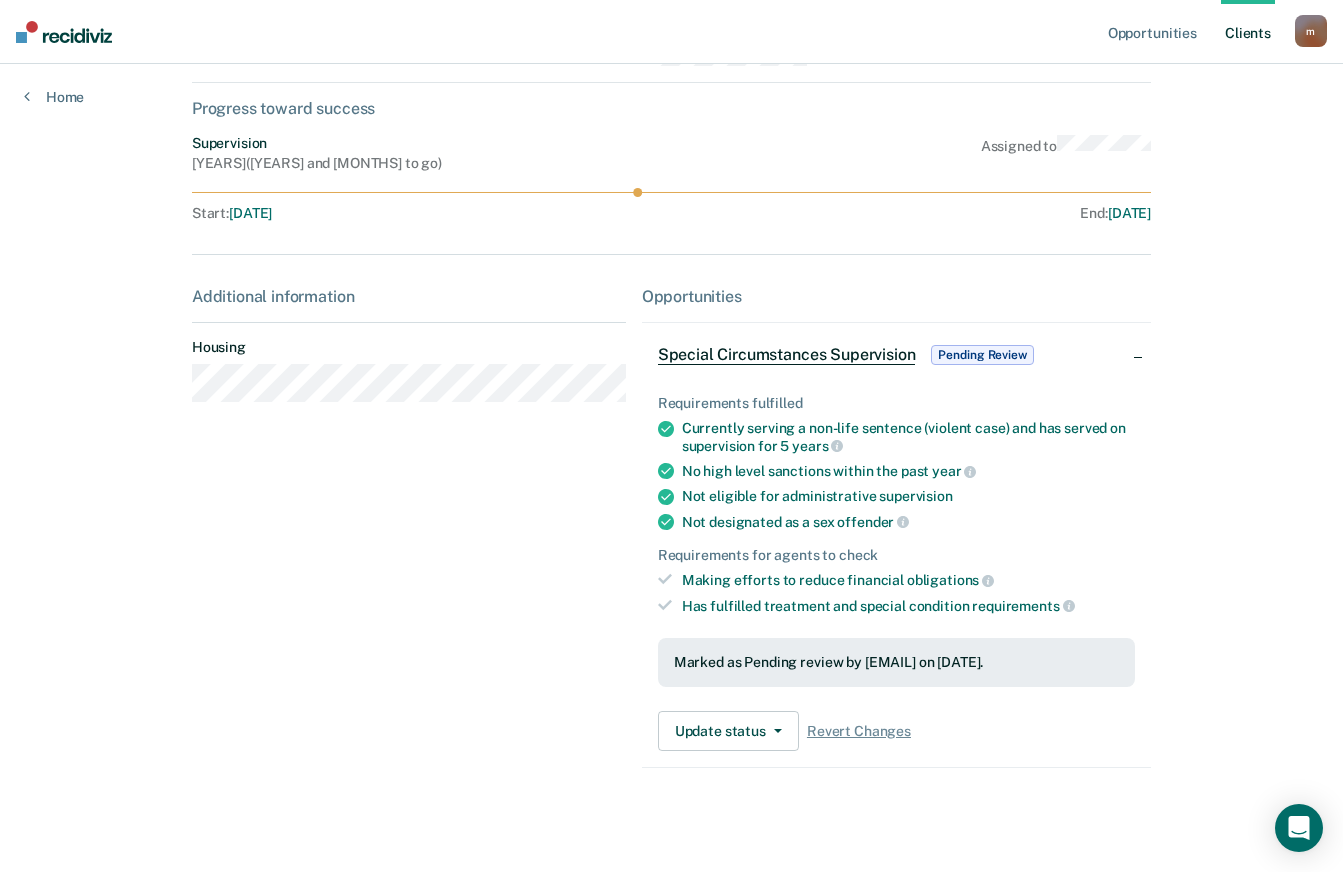 click on "Opportunities Client s [EMAIL] m Profile How it works Log Out Home SK   Contacts Preferred Name Preferred Contact Call Call Text Email None Progress toward success Supervision [YEARS]  ( [YEARS] and [MONTHS] to go ) Assigned to  Start :  [DATE], [DATE] Additional information Housing   Opportunities Special Circumstances Supervision Pending Review Requirements fulfilled Currently serving a non-life sentence (violent case) and has served on supervision for 5   years   No high level sanctions within the past   year   Not eligible for administrative   supervision Not designated as a sex   offender   Requirements for agents to check Making efforts to reduce financial   obligations   Has fulfilled treatment and special condition   requirements   Marked as Pending review by [EMAIL] on [DATE].   Update status Revert from Pending Review Mark Ineligible Revert Changes" at bounding box center [671, 379] 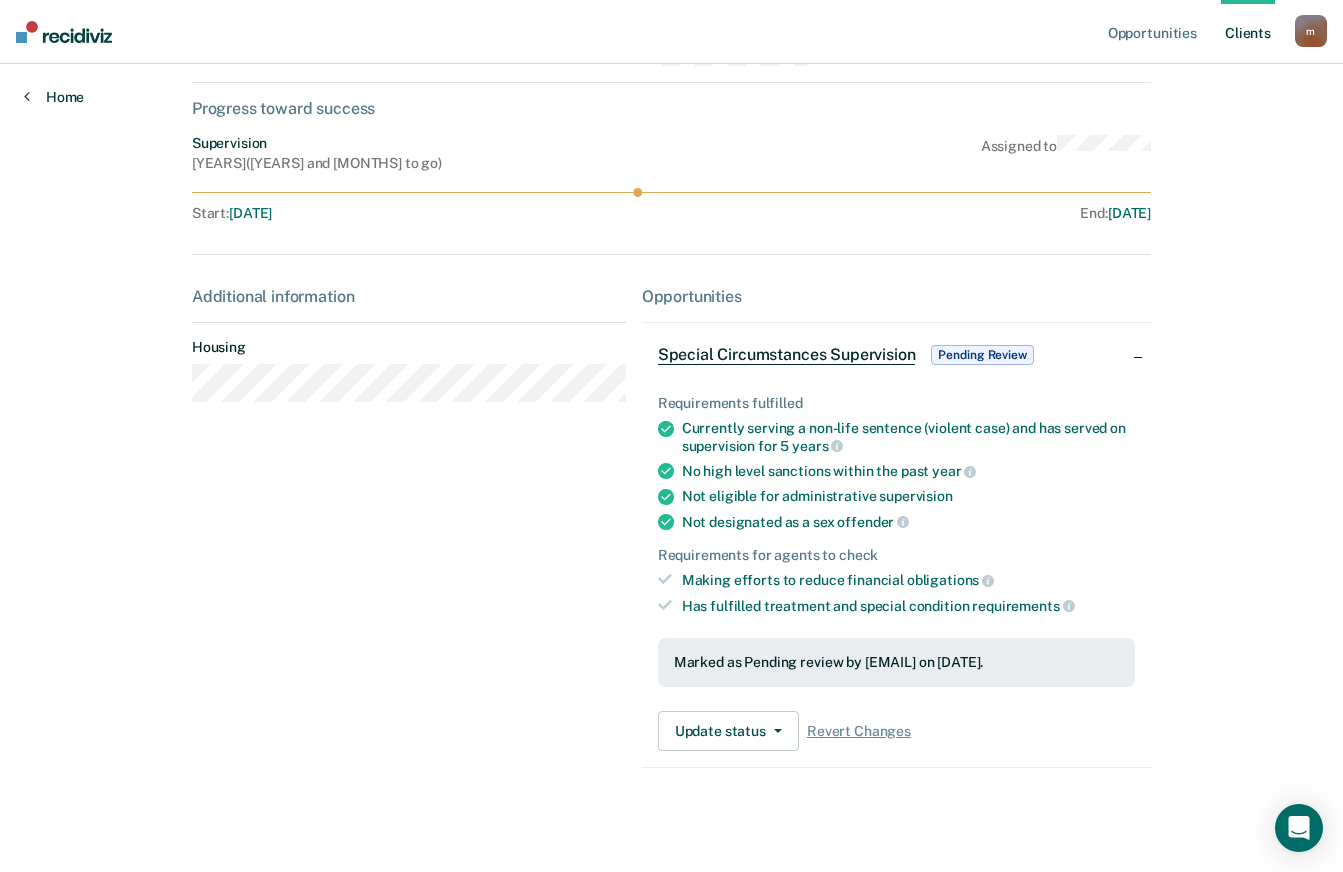 click on "Home" at bounding box center (54, 97) 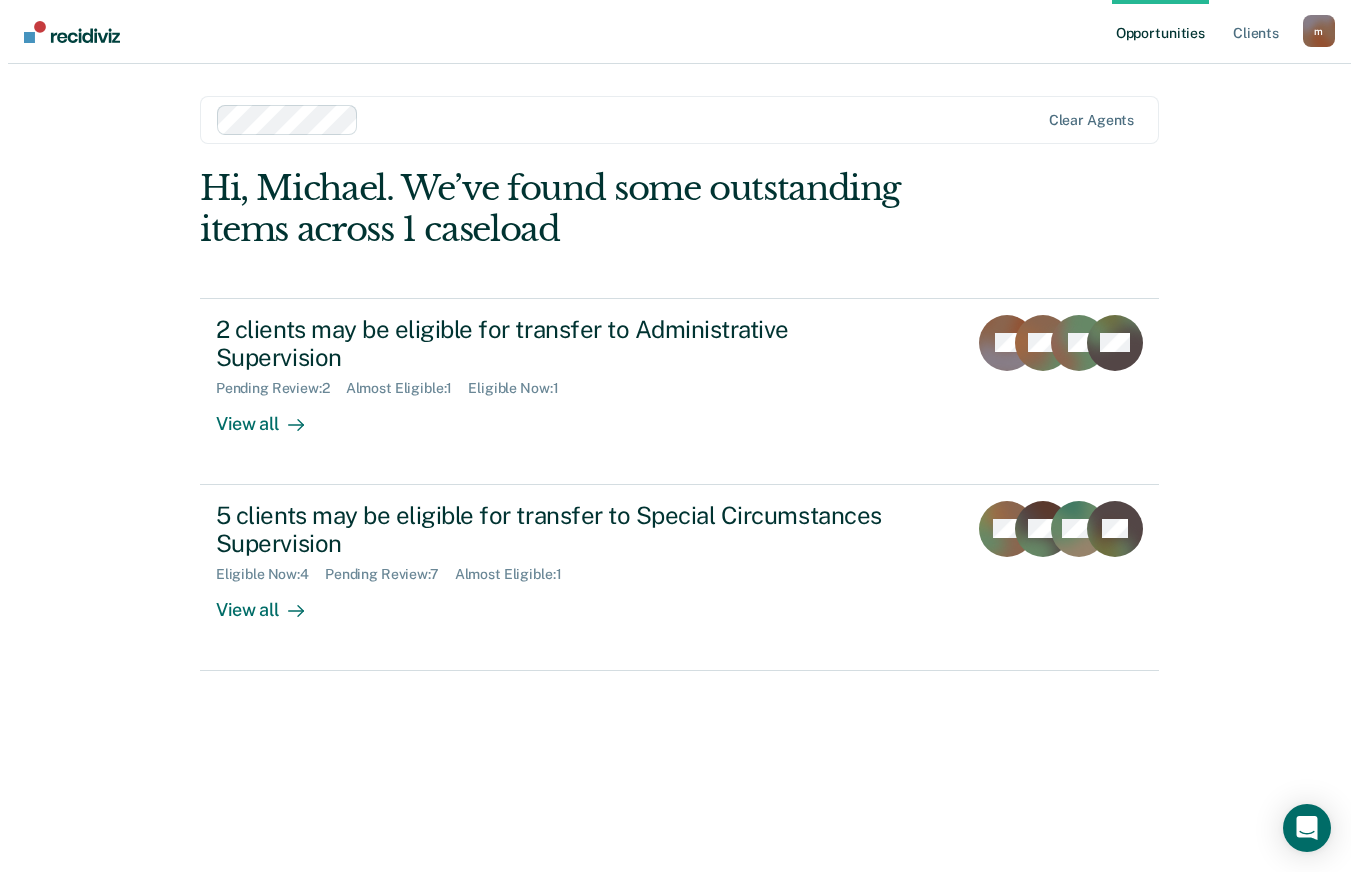 scroll, scrollTop: 0, scrollLeft: 0, axis: both 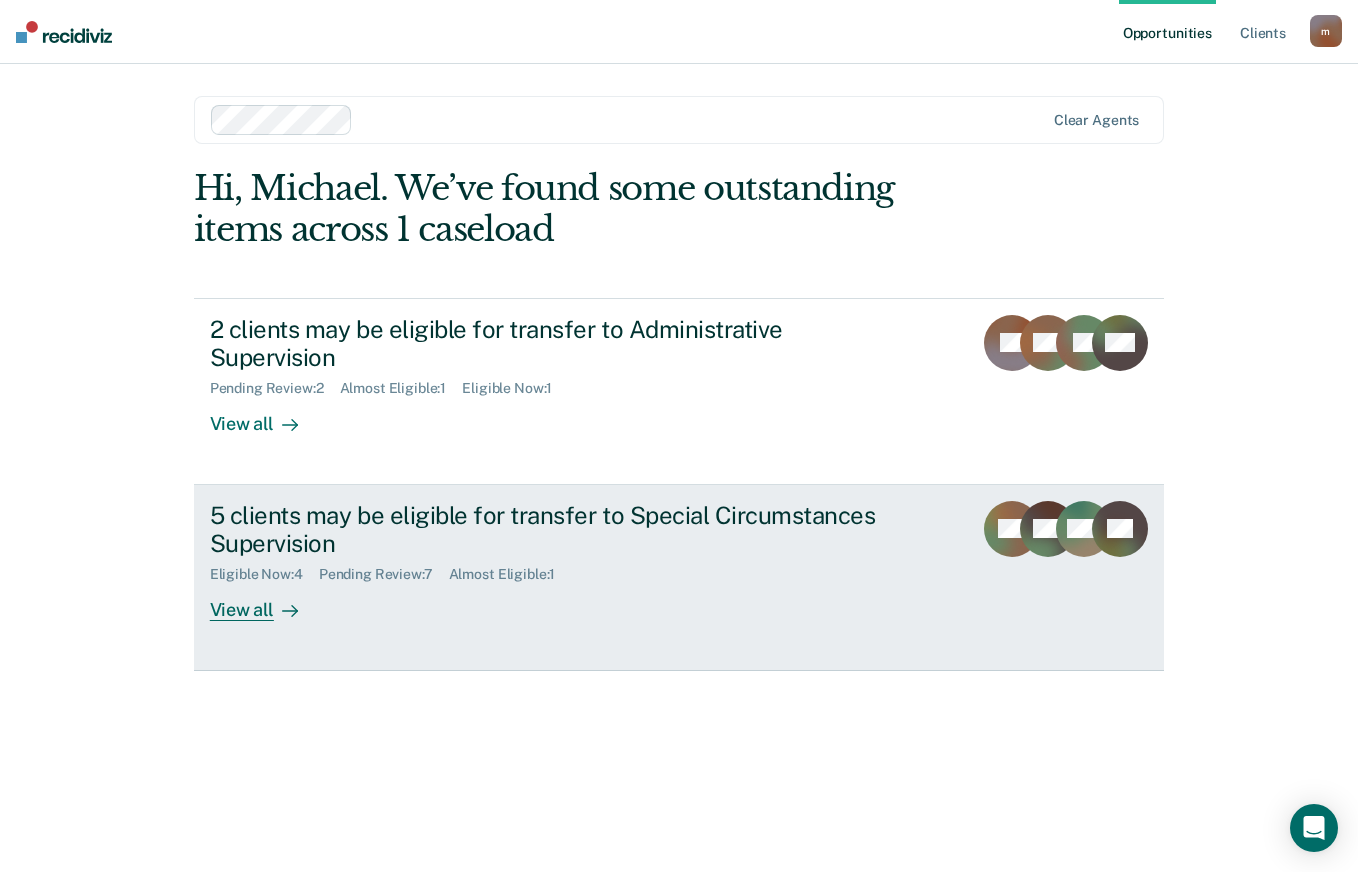 click on "5 clients may be eligible for transfer to Special Circumstances Supervision" at bounding box center [561, 530] 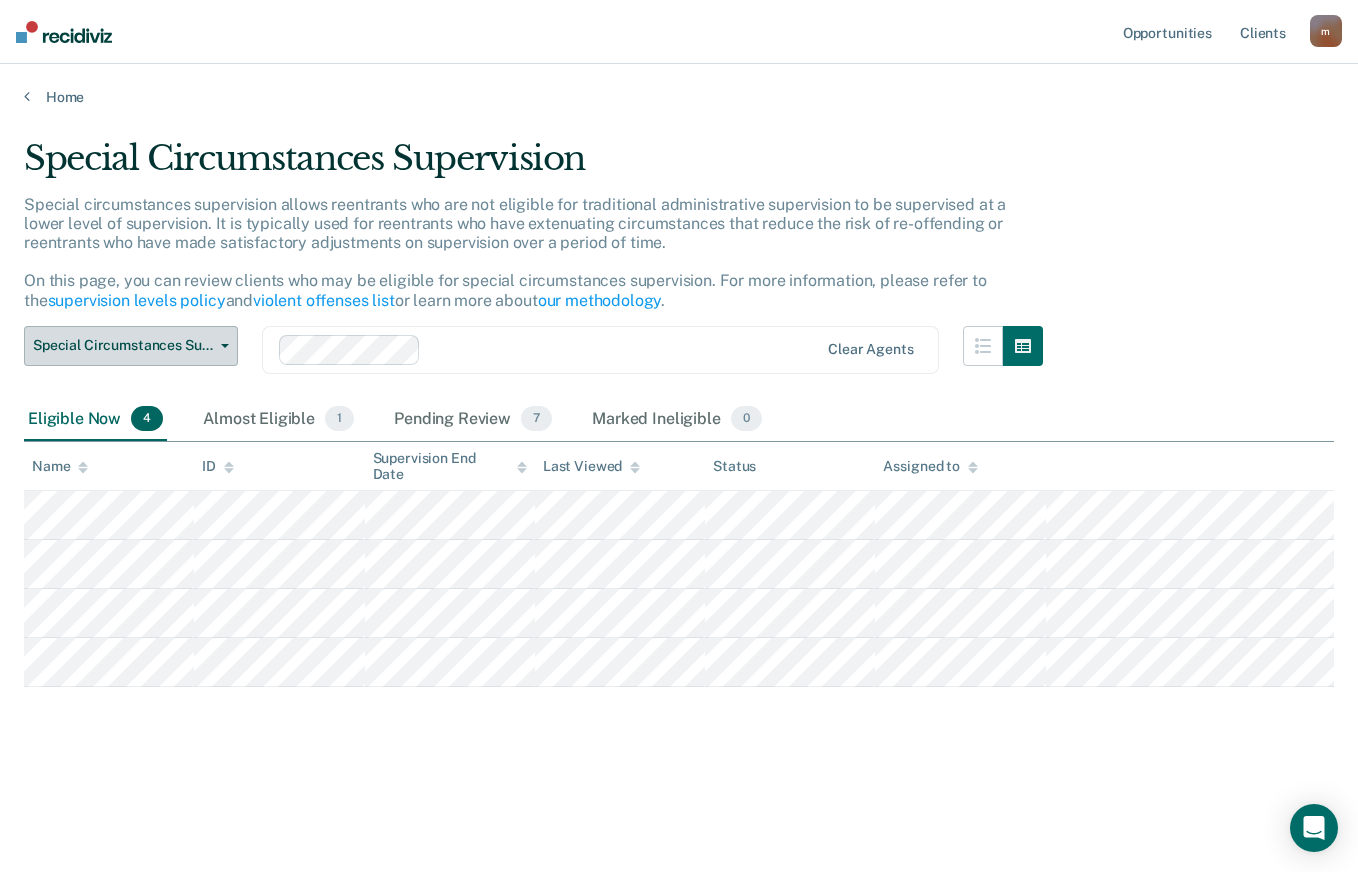 click on "Special Circumstances Supervision" at bounding box center [131, 346] 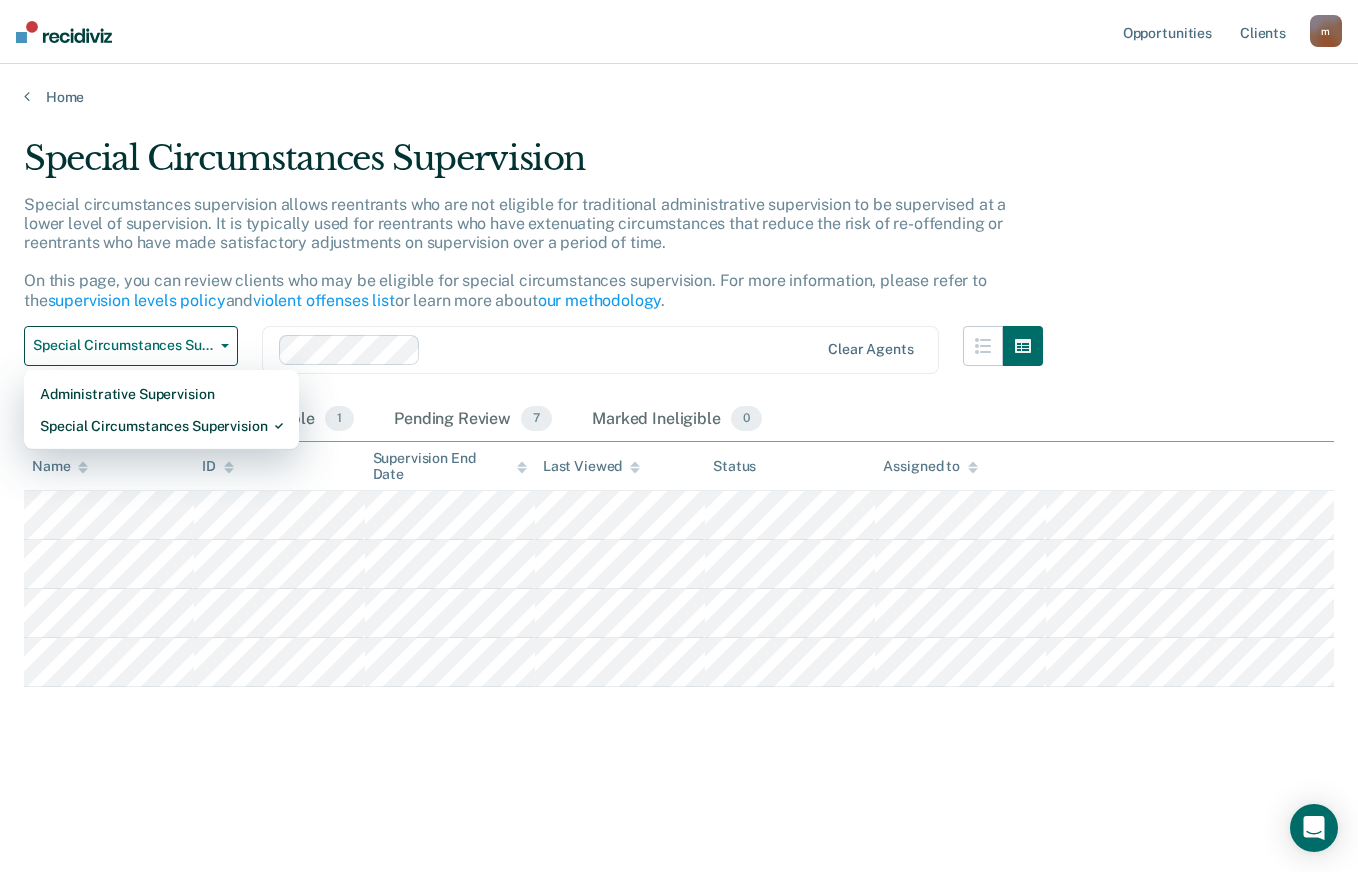 click on "Clear   agents" at bounding box center (600, 350) 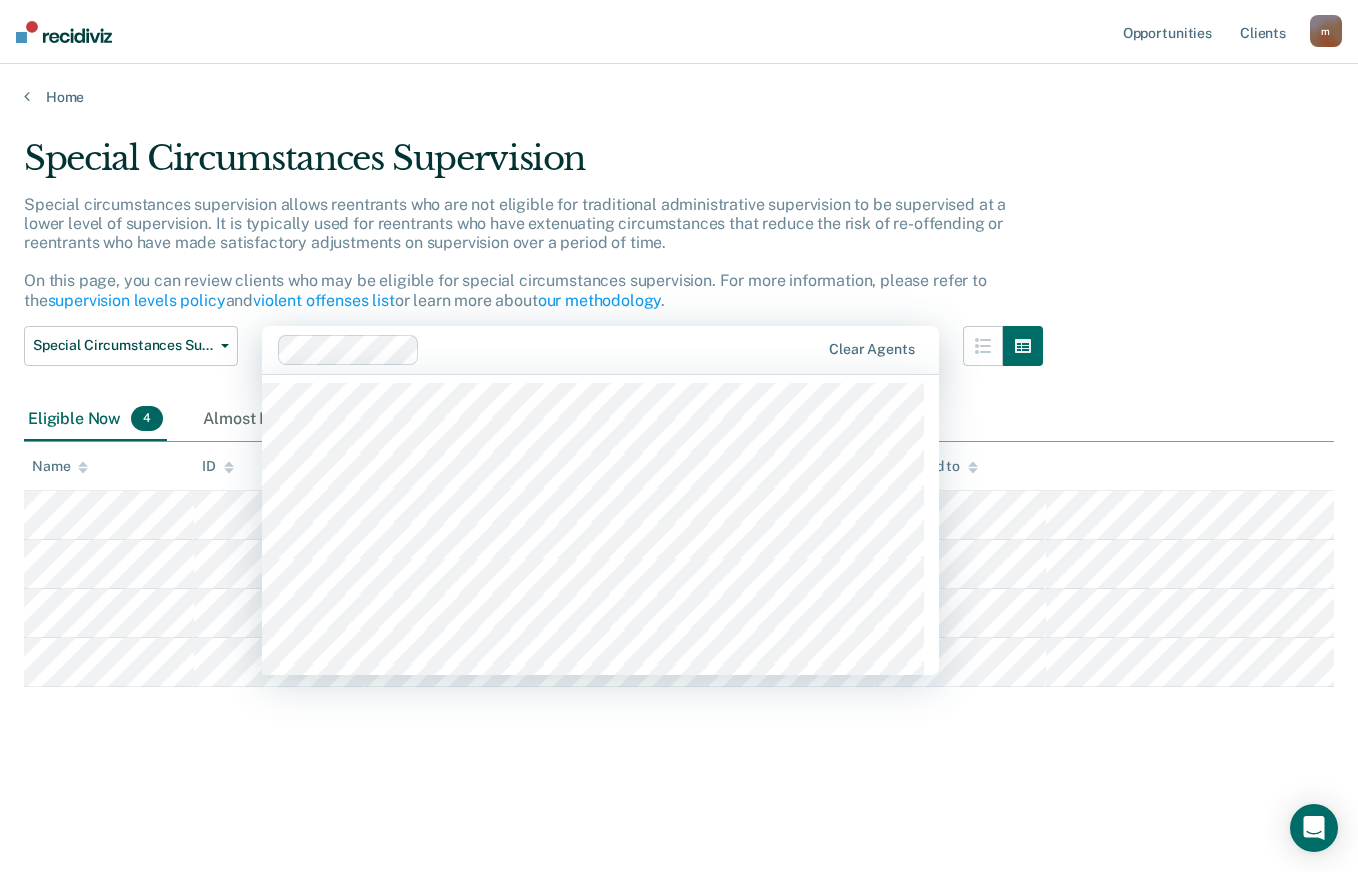 click on "Special Circumstances Supervision   Special circumstances supervision allows reentrants who are not eligible for traditional administrative supervision to be supervised at a lower level of supervision. It is typically used for reentrants who have extenuating circumstances that reduce the risk of re-offending or reentrants who have made satisfactory adjustments on supervision over a period of time. On this page, you can review clients who may be eligible for special circumstances supervision. For more information, please refer to the  supervision levels policy  and  violent offenses list  or learn more about  our methodology .  Special Circumstances Supervision Administrative Supervision Special Circumstances Supervision 591 results available. Use Up and Down to choose options, press Enter to select the currently focused option, press Escape to exit the menu, press Tab to select the option and exit the menu. Clear   agents Eligible Now 4 Almost Eligible 1 Pending Review 7 Marked Ineligible 0 Name ID Status" at bounding box center (679, 430) 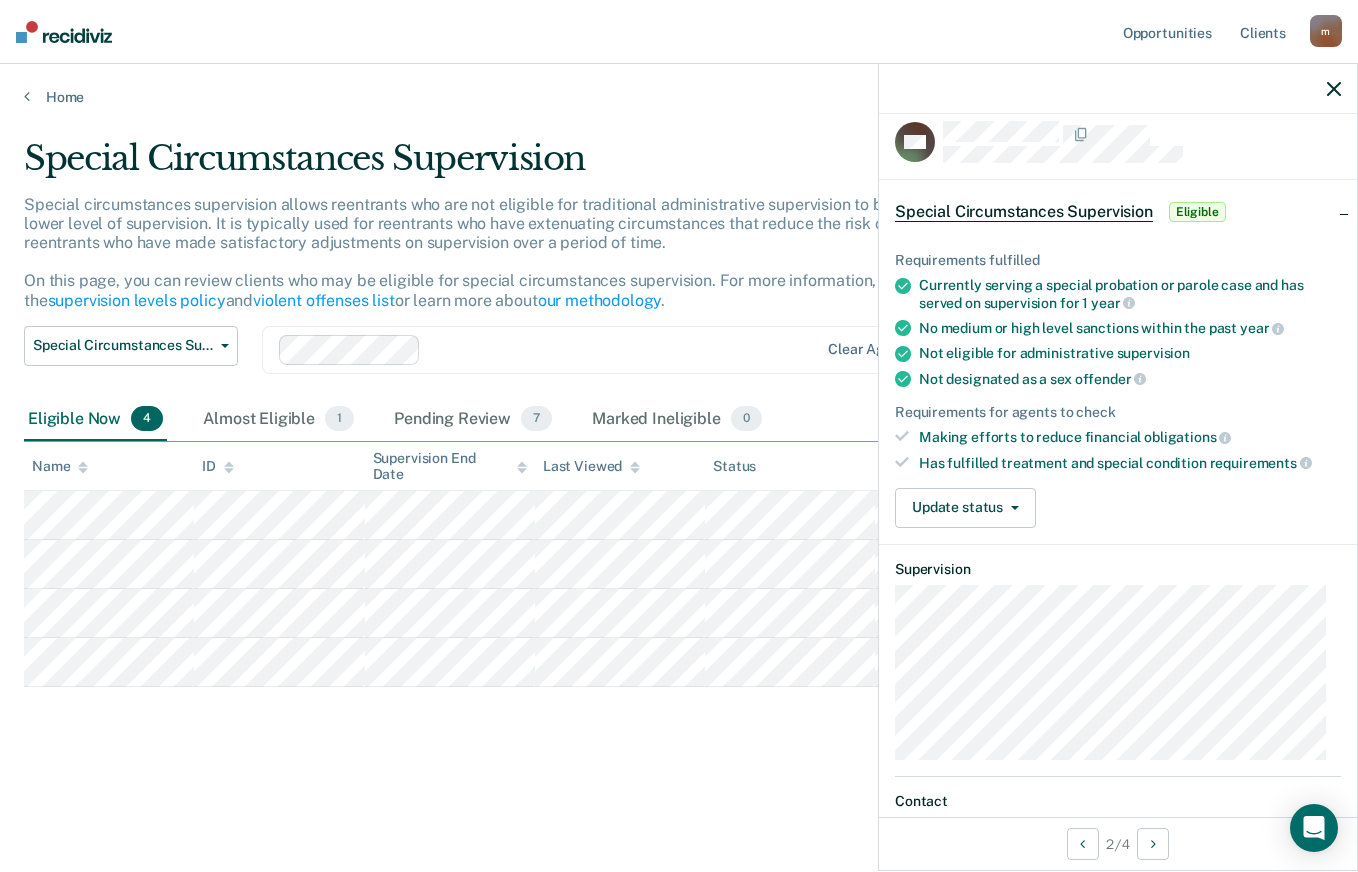 scroll, scrollTop: 0, scrollLeft: 0, axis: both 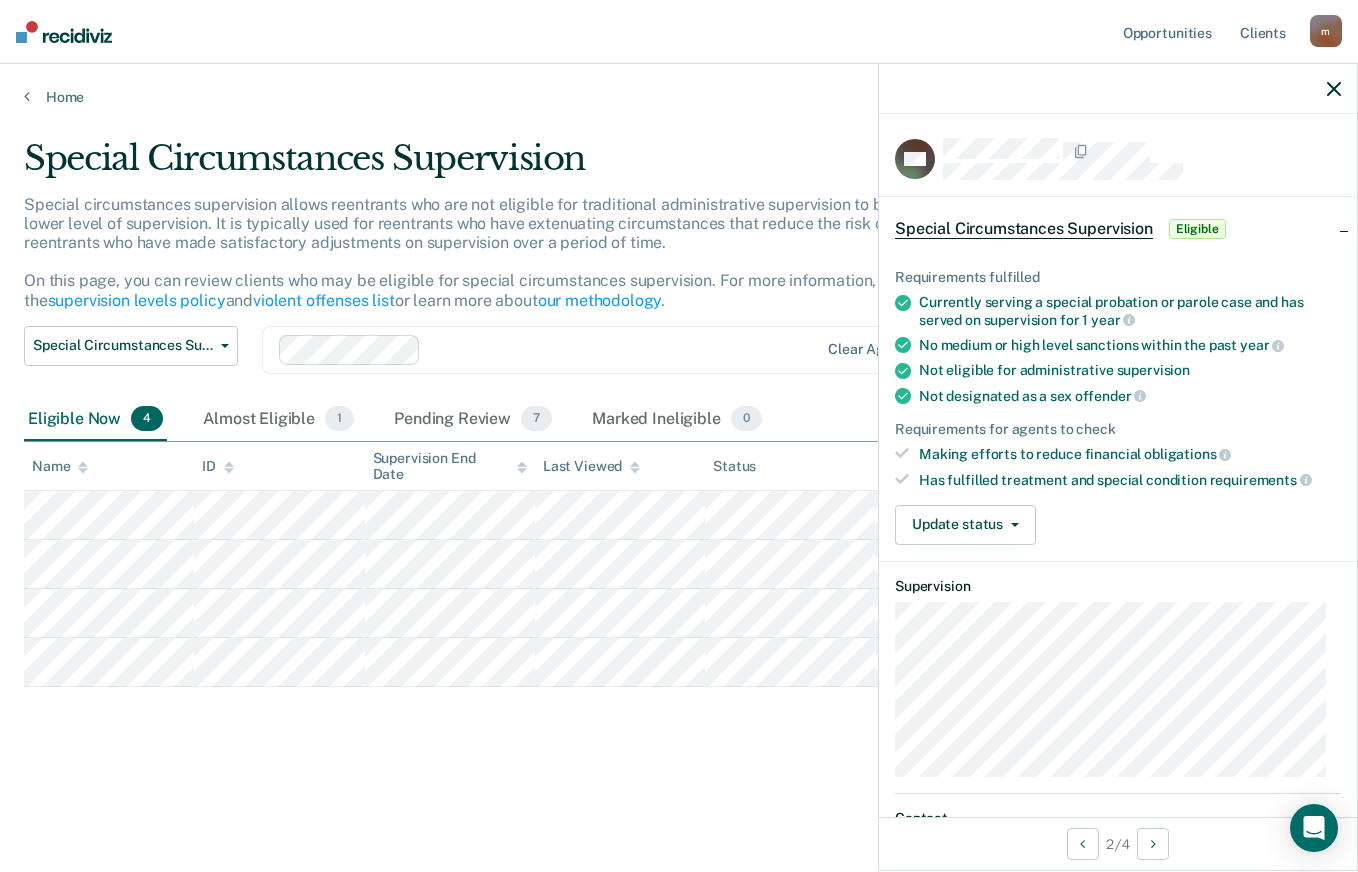 click on "Special Circumstances Supervision   Special circumstances supervision allows reentrants who are not eligible for traditional administrative supervision to be supervised at a lower level of supervision. It is typically used for reentrants who have extenuating circumstances that reduce the risk of re-offending or reentrants who have made satisfactory adjustments on supervision over a period of time. On this page, you can review clients who may be eligible for special circumstances supervision. For more information, please refer to the  supervision levels policy  and  violent offenses list  or learn more about  our methodology .  Special Circumstances Supervision Administrative Supervision Special Circumstances Supervision Clear   agents Eligible Now 4 Almost Eligible 1 Pending Review 7 Marked Ineligible 0
To pick up a draggable item, press the space bar.
While dragging, use the arrow keys to move the item.
Press space again to drop the item in its new position, or press escape to cancel.
Name ID" at bounding box center (679, 486) 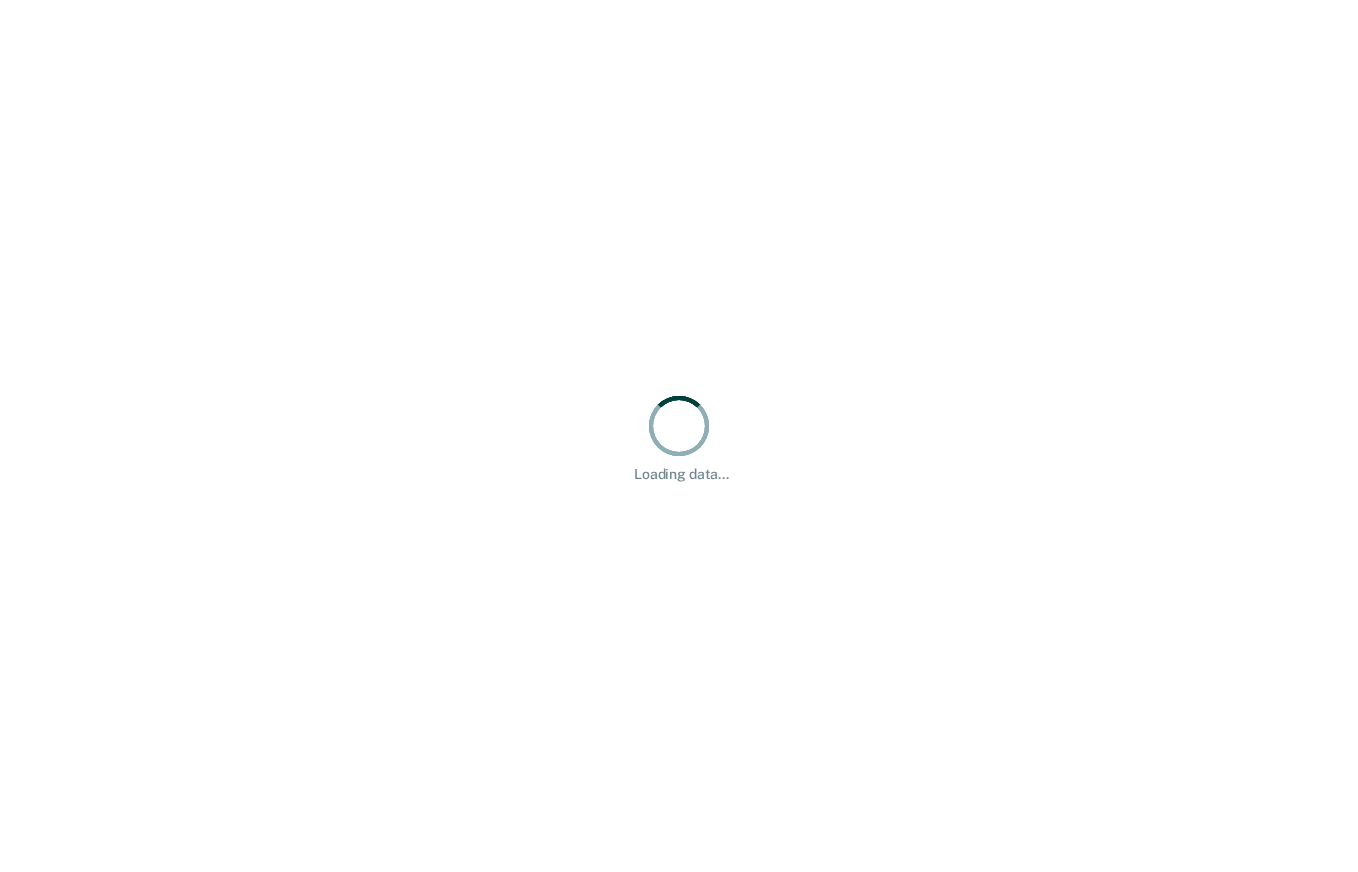 scroll, scrollTop: 0, scrollLeft: 0, axis: both 